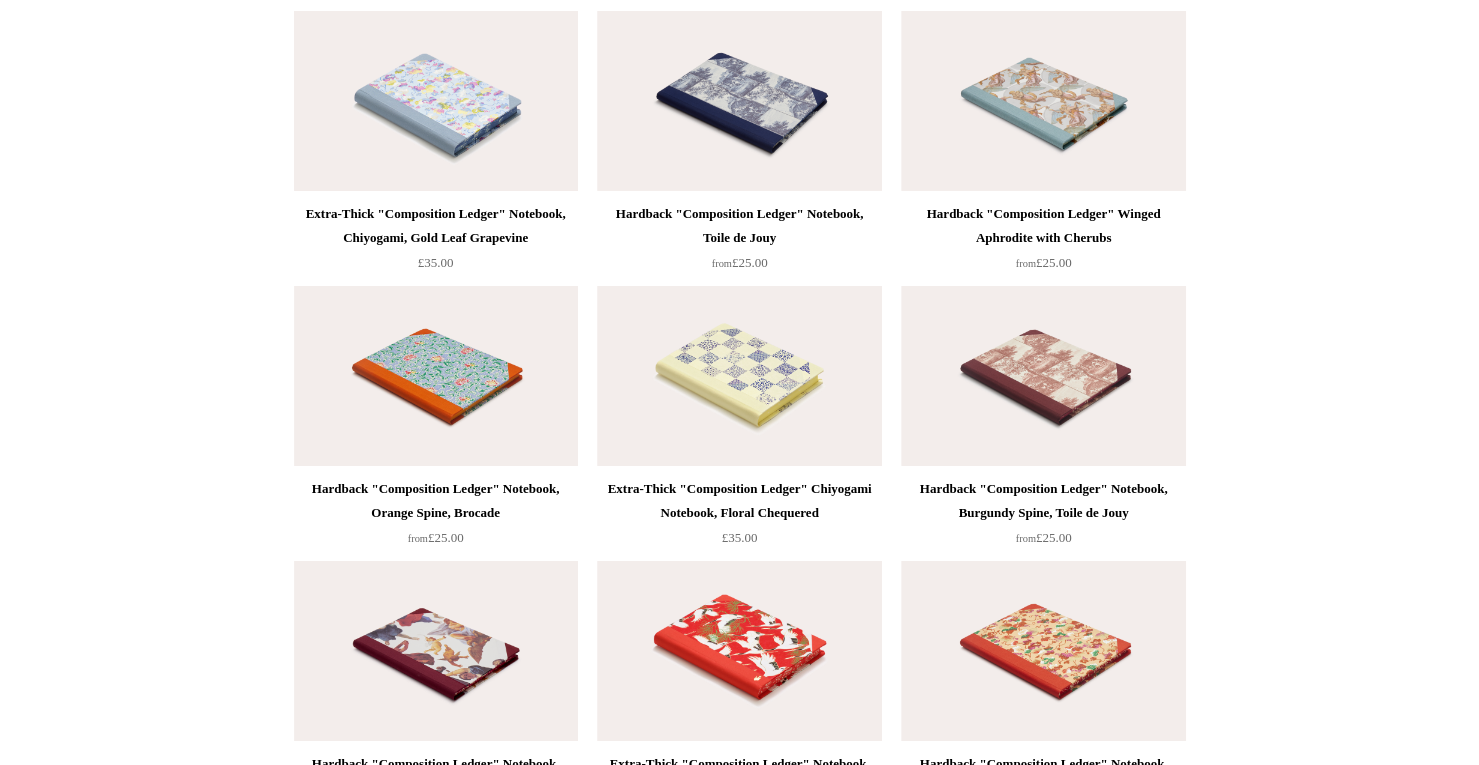scroll, scrollTop: 3822, scrollLeft: 0, axis: vertical 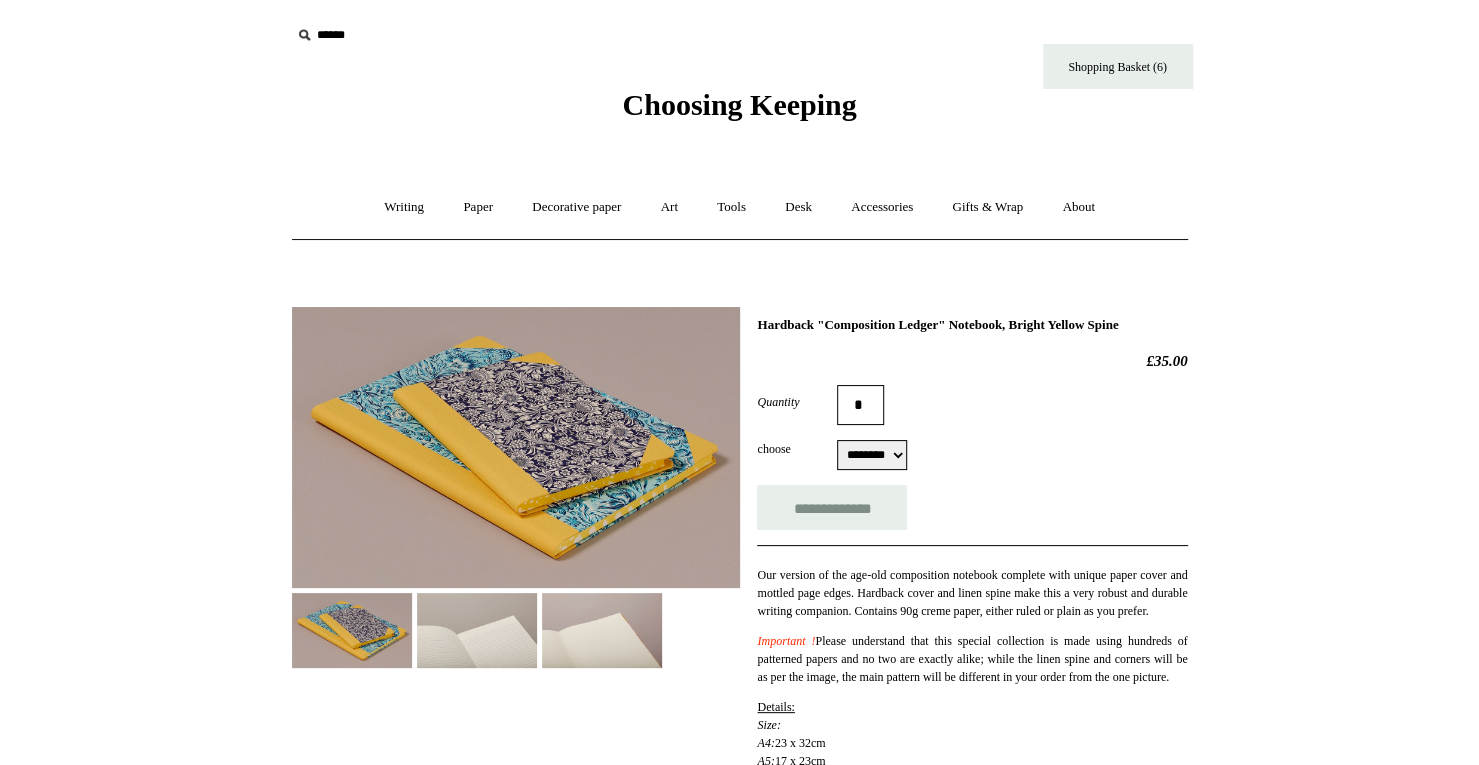 click on "******** ******** ******** ********" at bounding box center (872, 455) 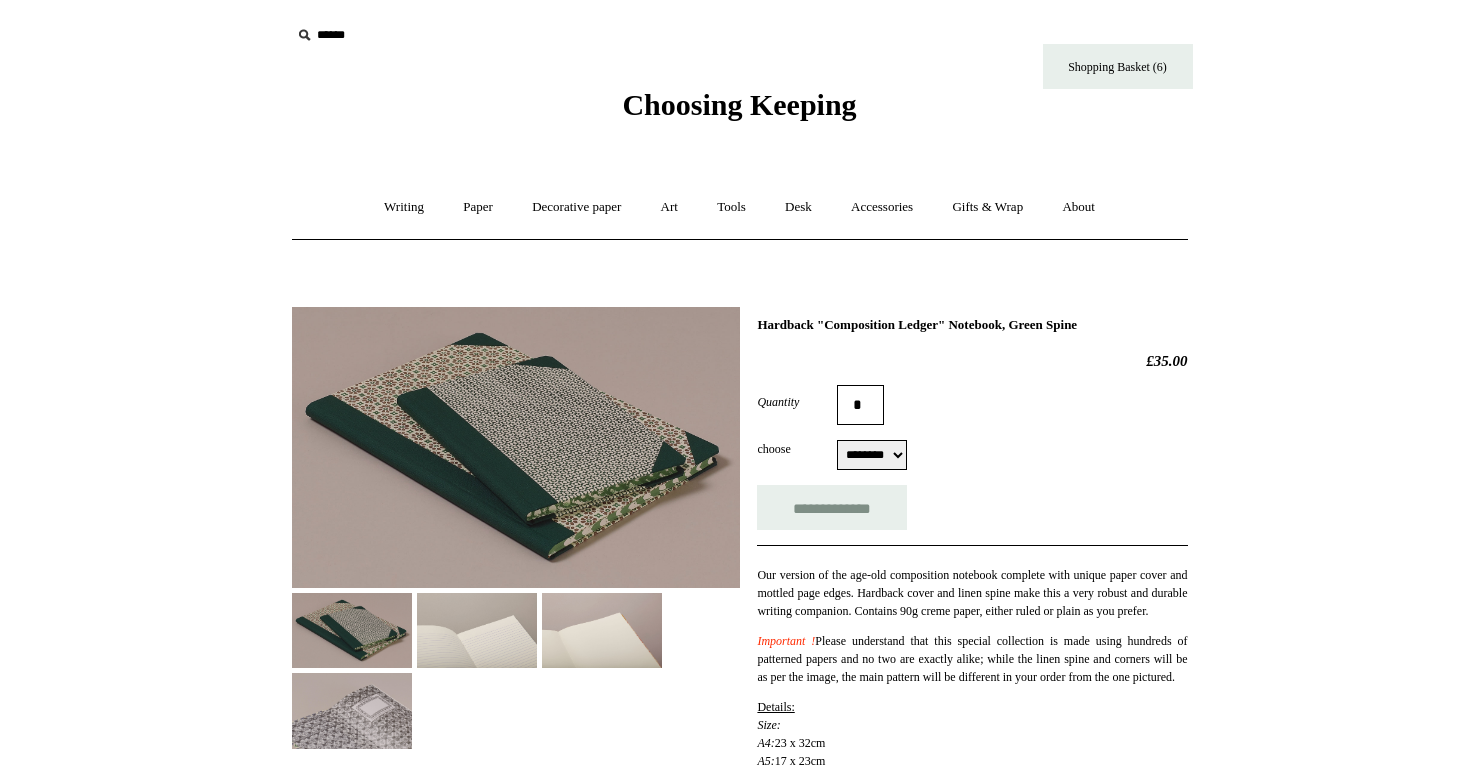select on "********" 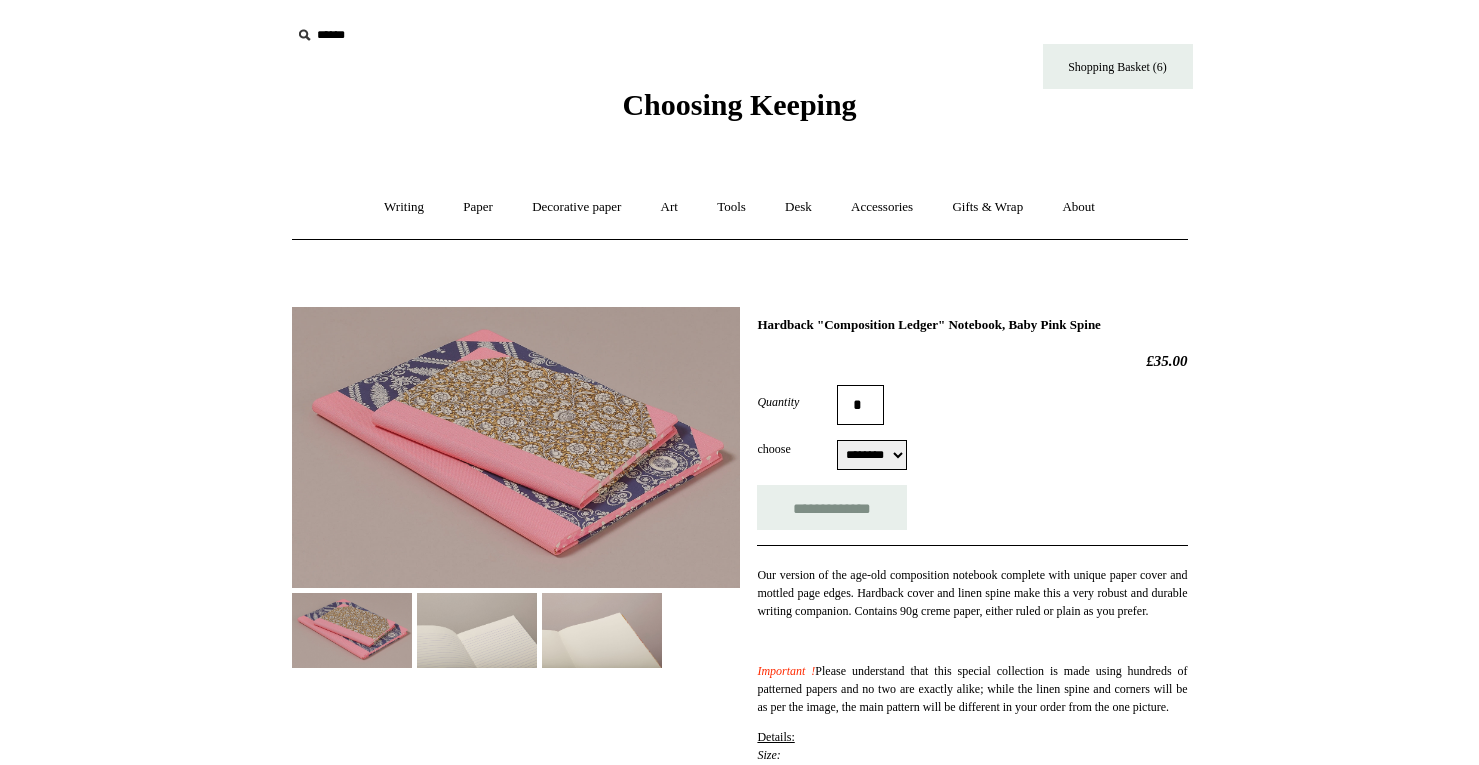 scroll, scrollTop: 0, scrollLeft: 0, axis: both 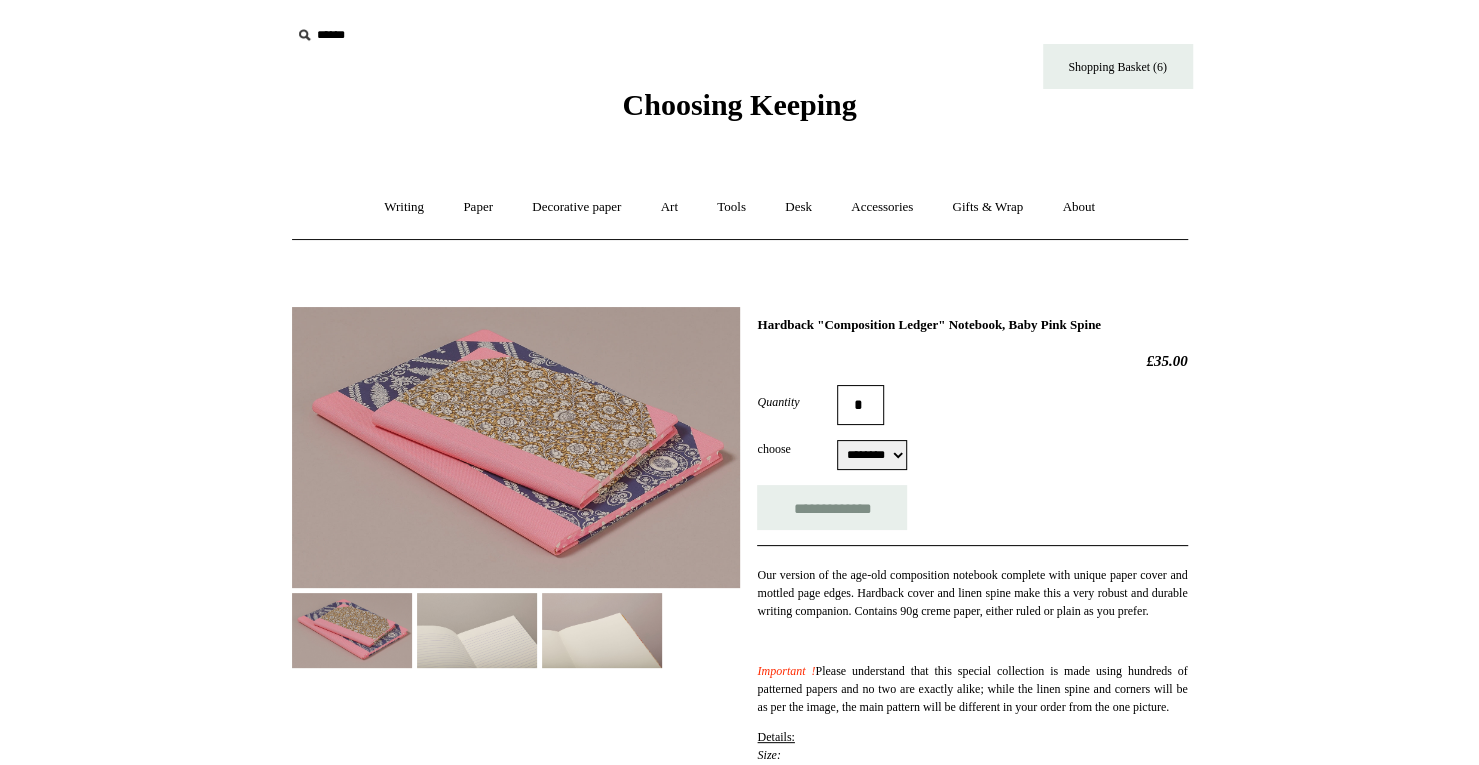 click on "******** ******** ******** ********" at bounding box center [872, 455] 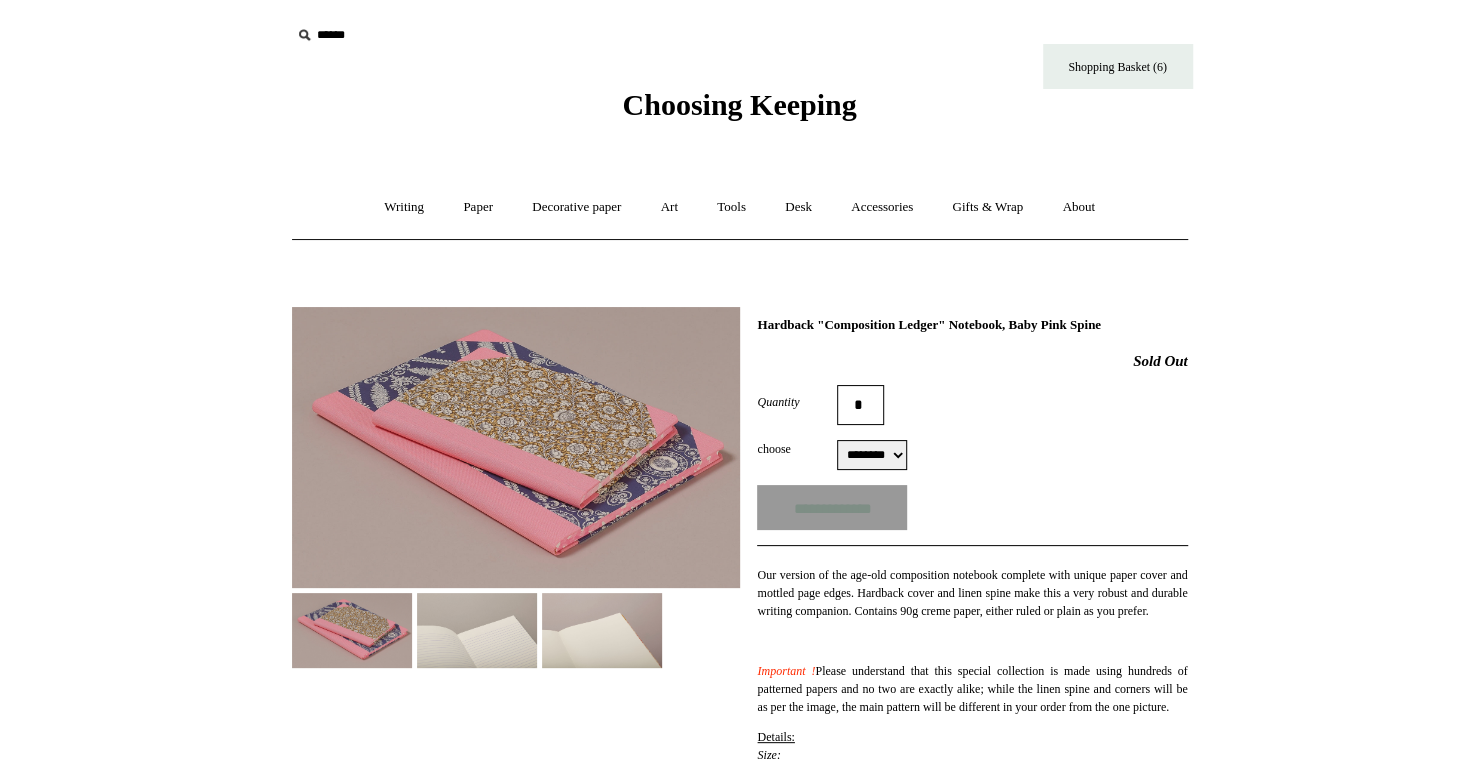 click on "******** ******** ******** ********" at bounding box center [872, 455] 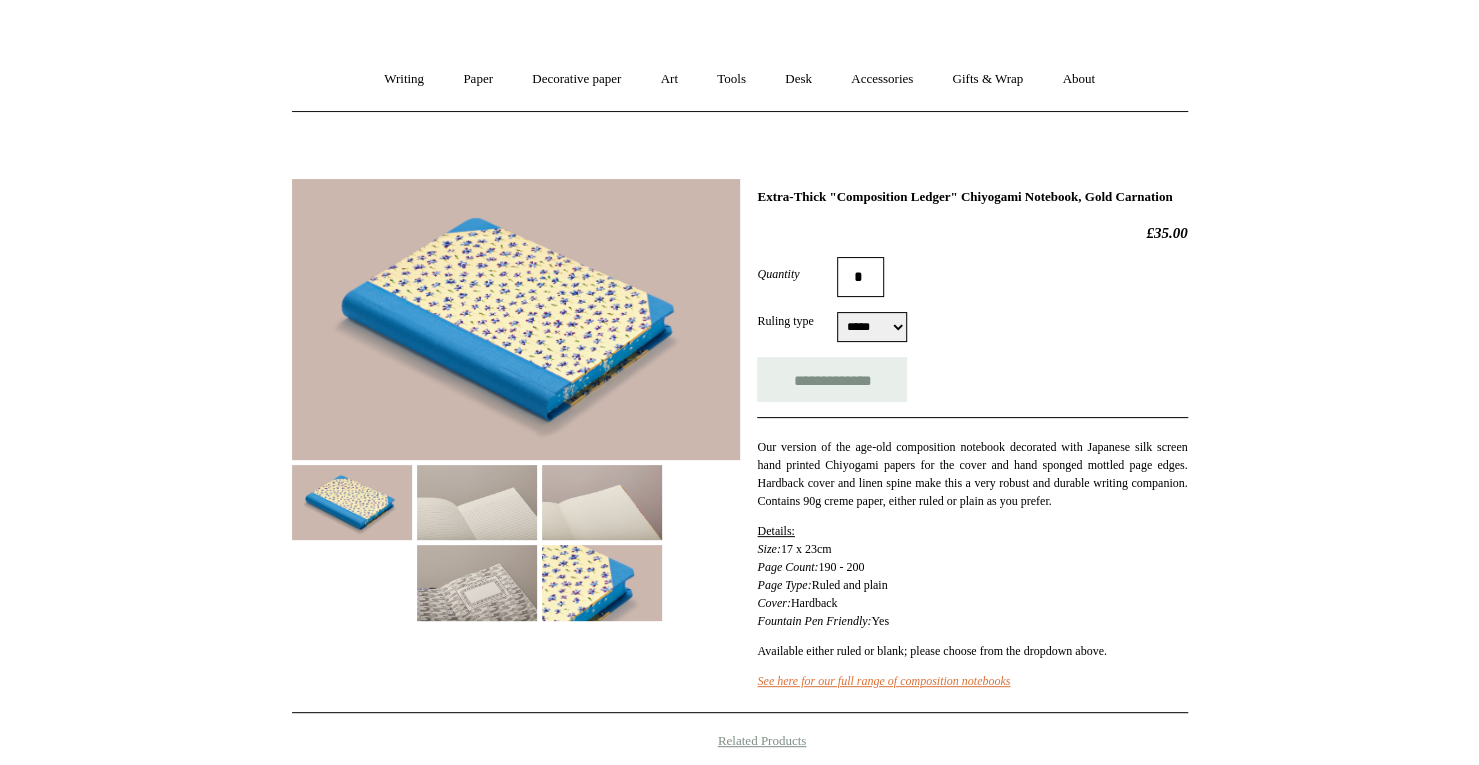 scroll, scrollTop: 0, scrollLeft: 0, axis: both 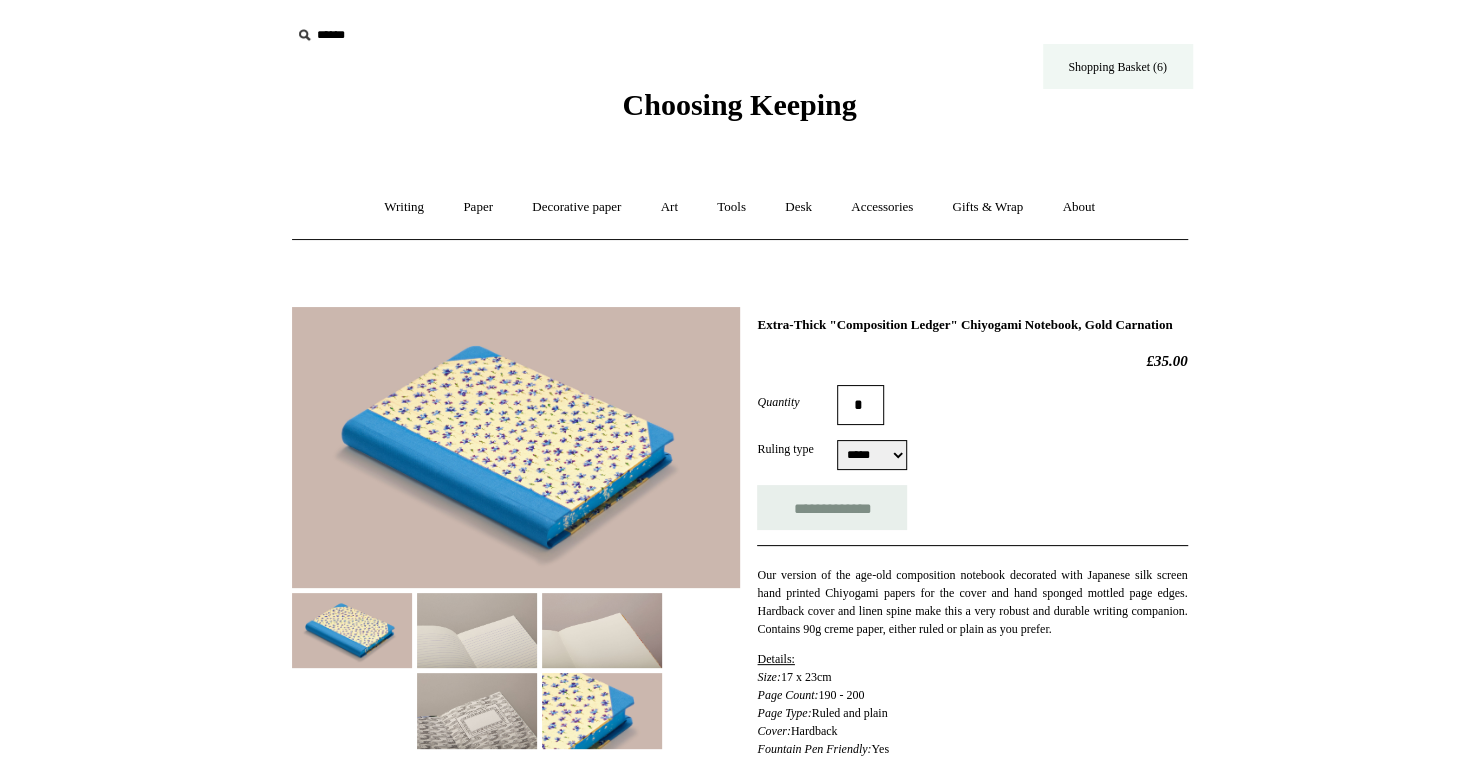 click on "Shopping Basket (6)" at bounding box center [1118, 66] 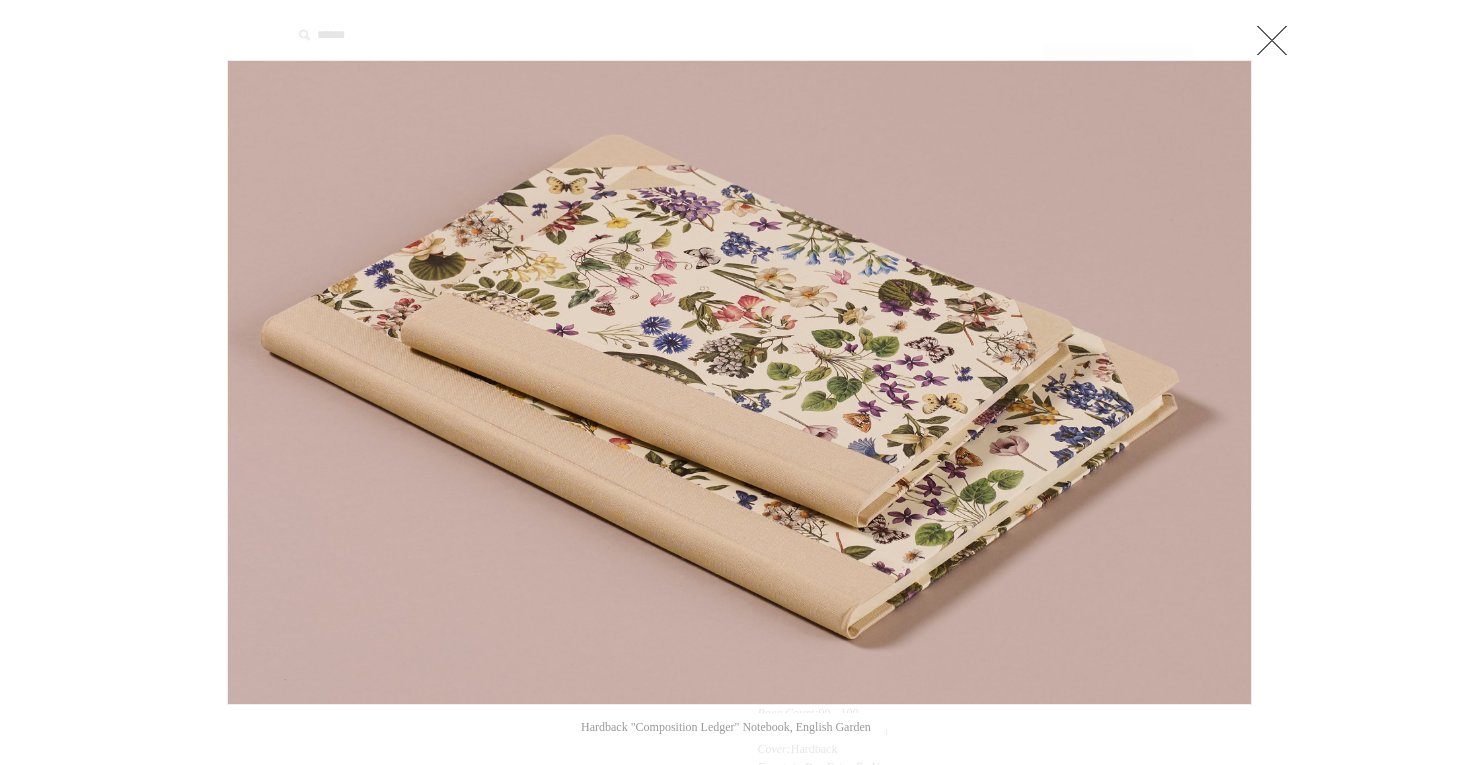 select on "********" 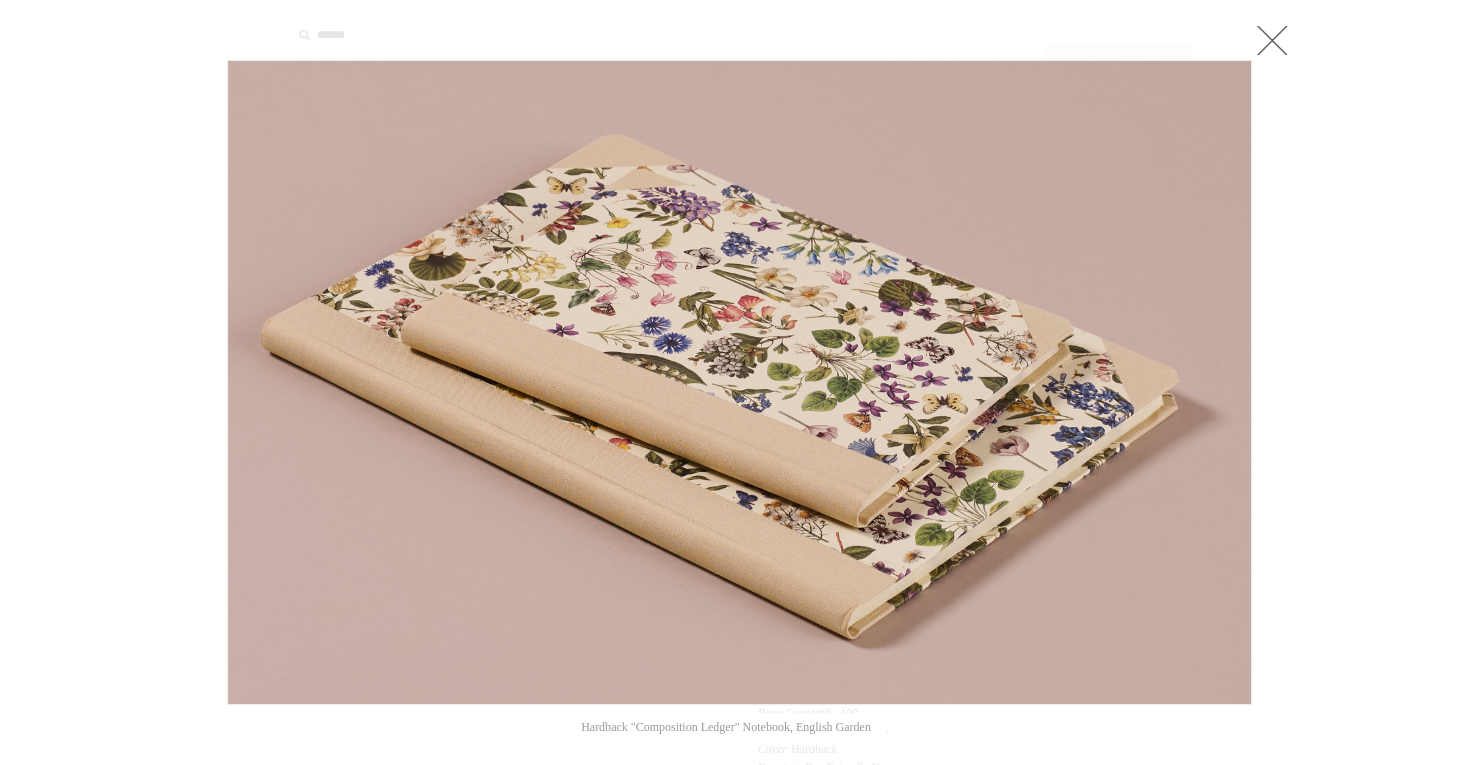 click at bounding box center (1272, 40) 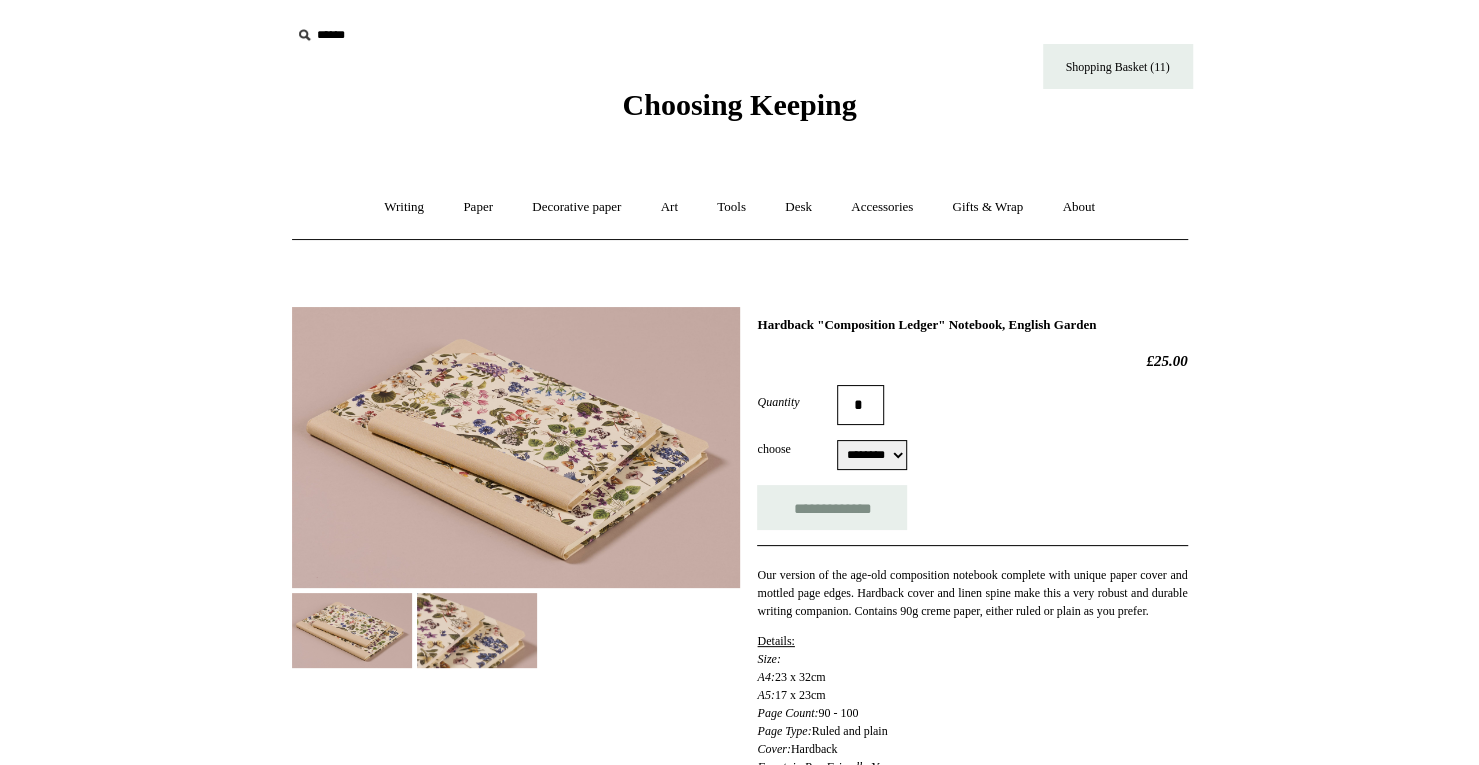 scroll, scrollTop: 10, scrollLeft: 0, axis: vertical 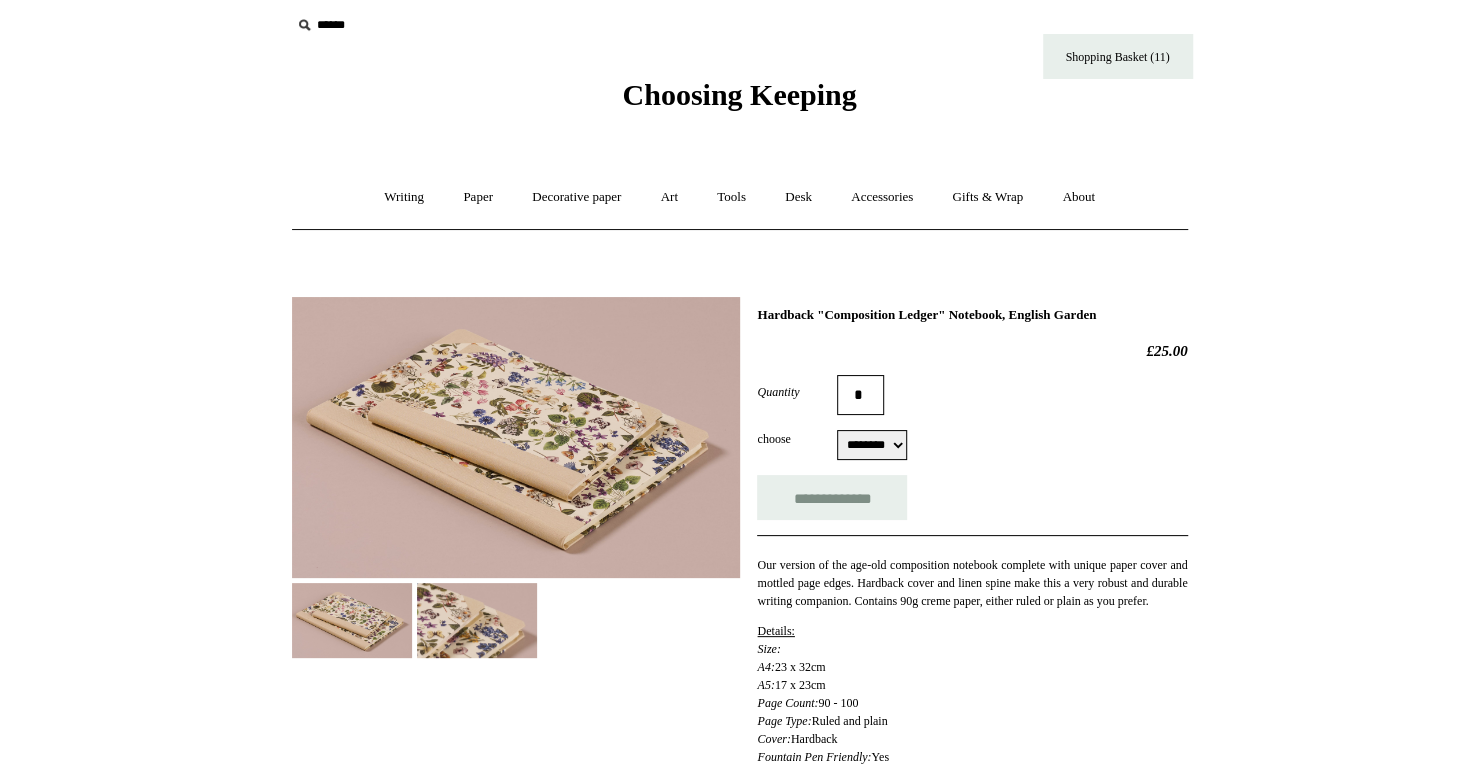 click on "**********" at bounding box center [972, 497] 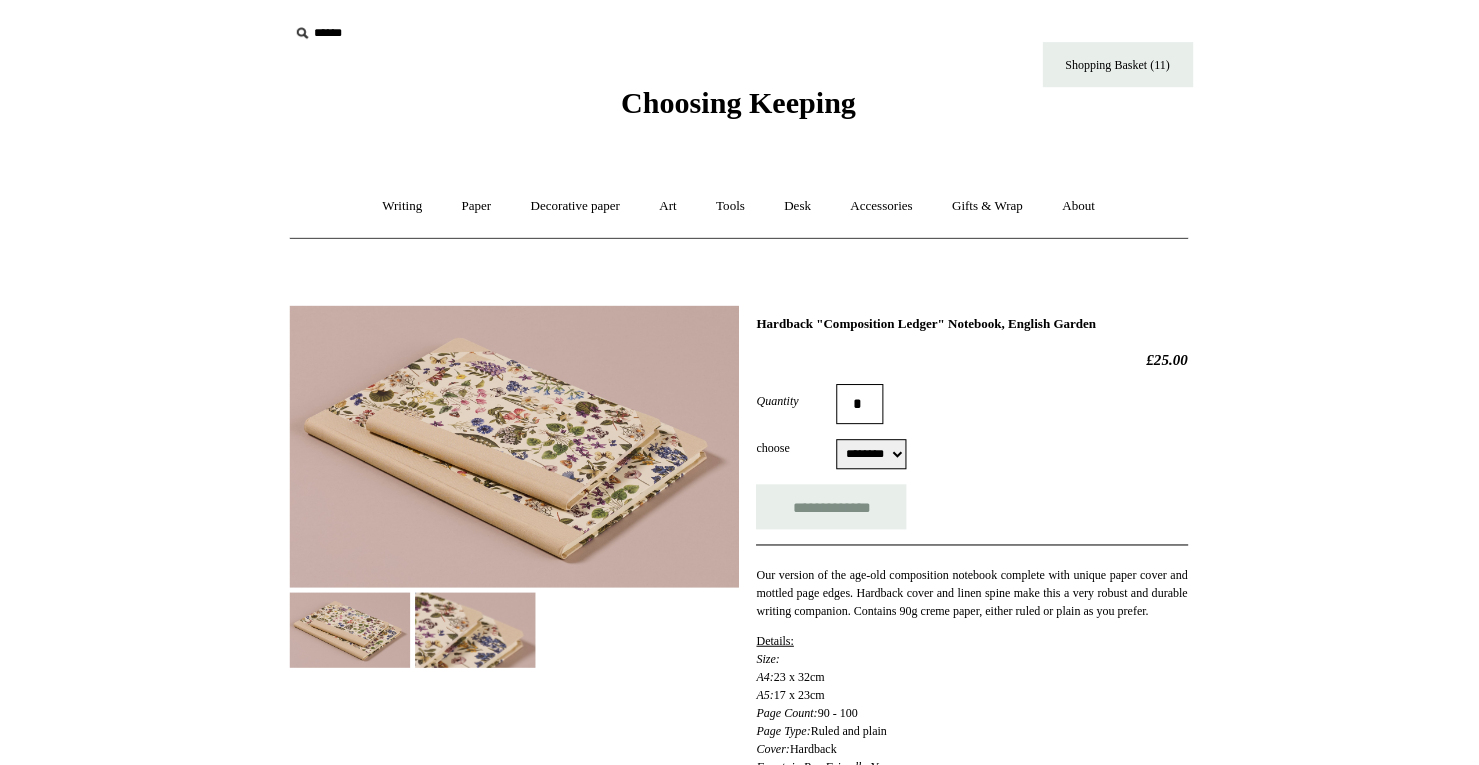 scroll, scrollTop: 1, scrollLeft: 0, axis: vertical 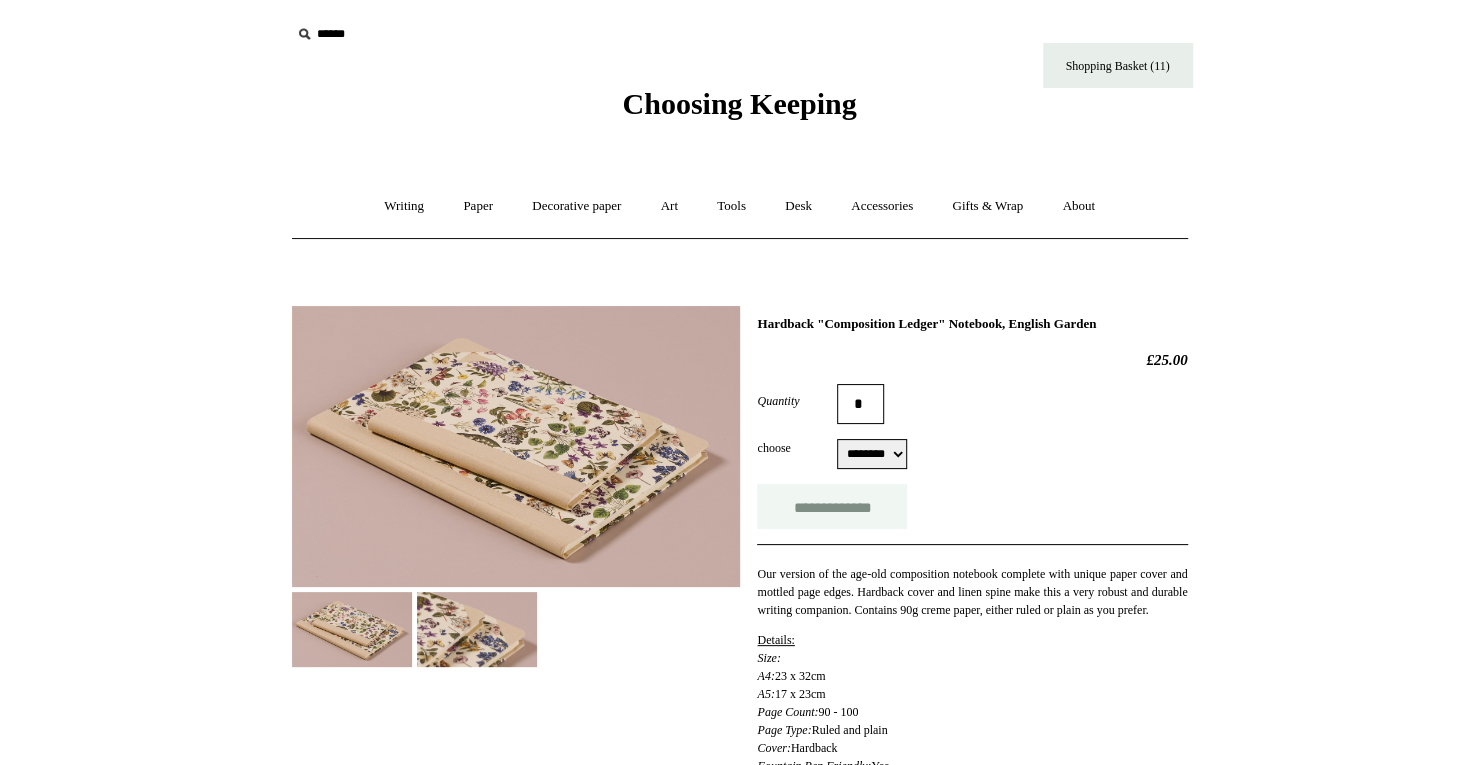 click on "**********" at bounding box center [832, 506] 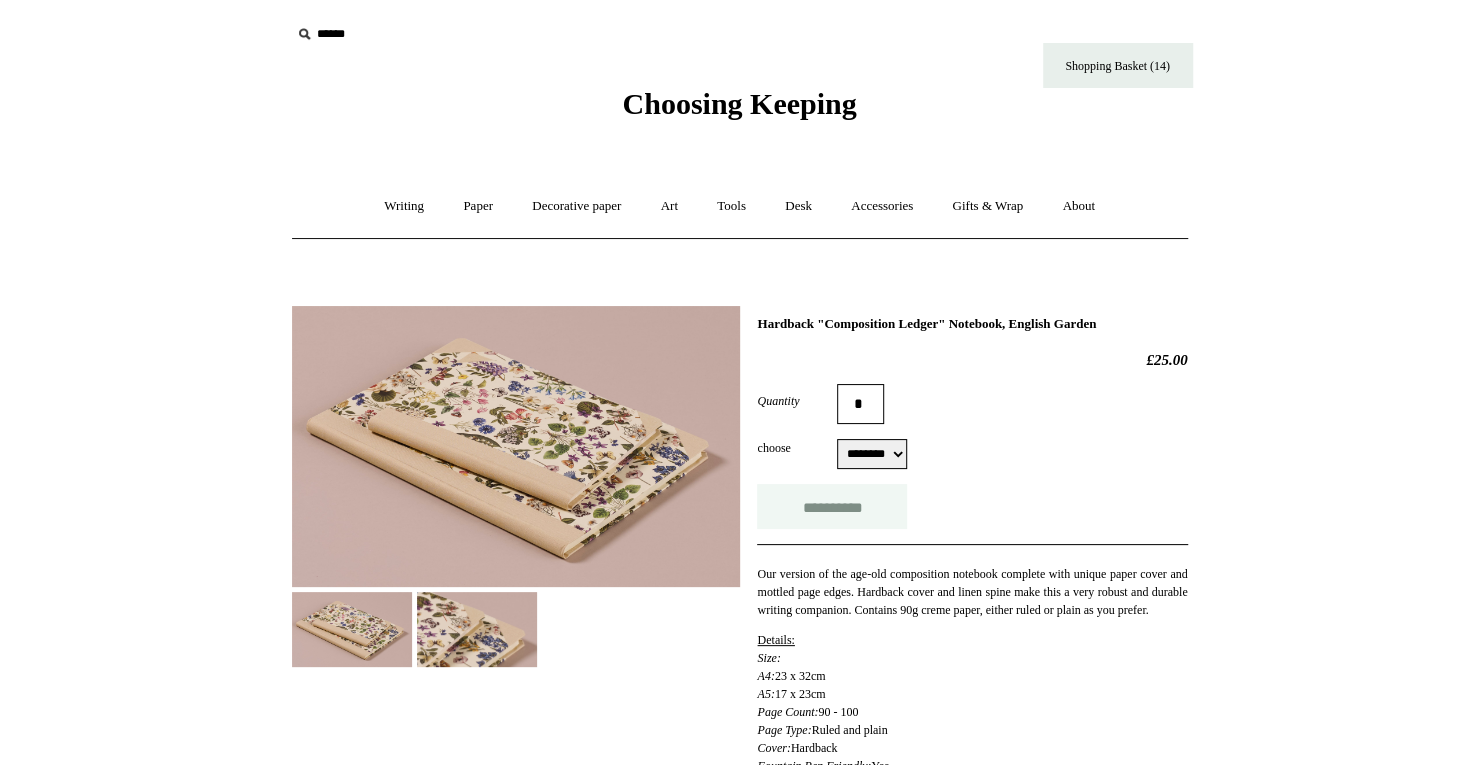 type on "**********" 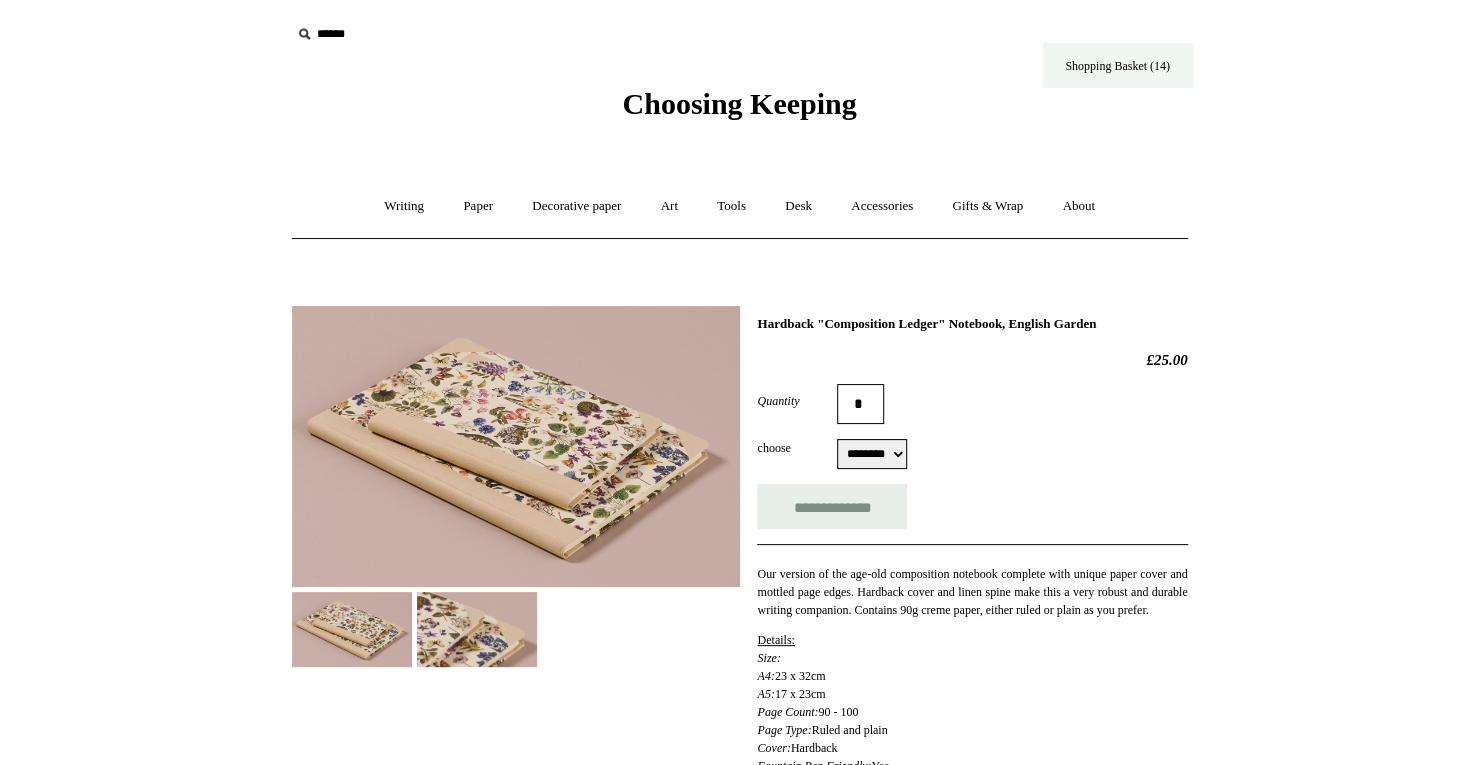 click on "Shopping Basket (14)" at bounding box center [1118, 65] 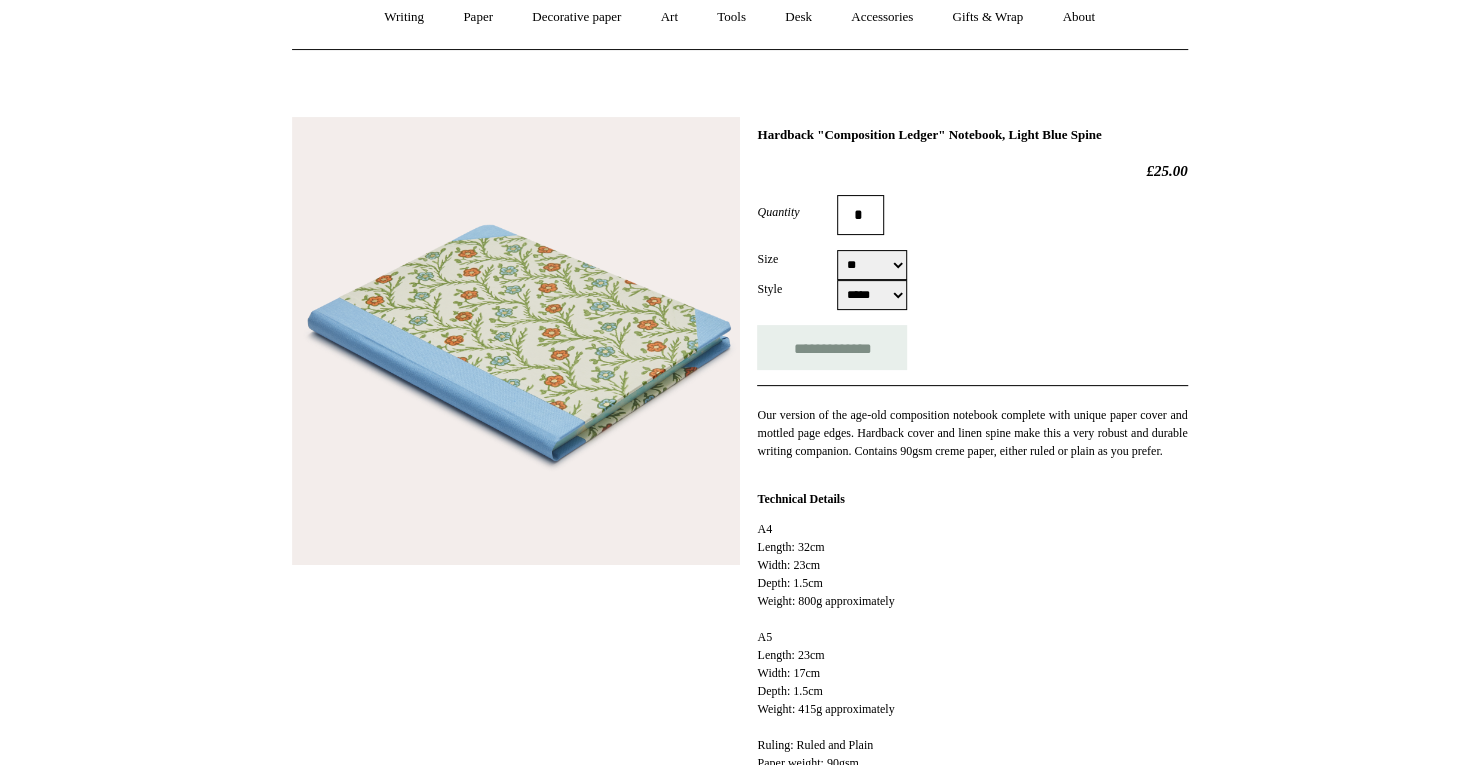 scroll, scrollTop: 205, scrollLeft: 0, axis: vertical 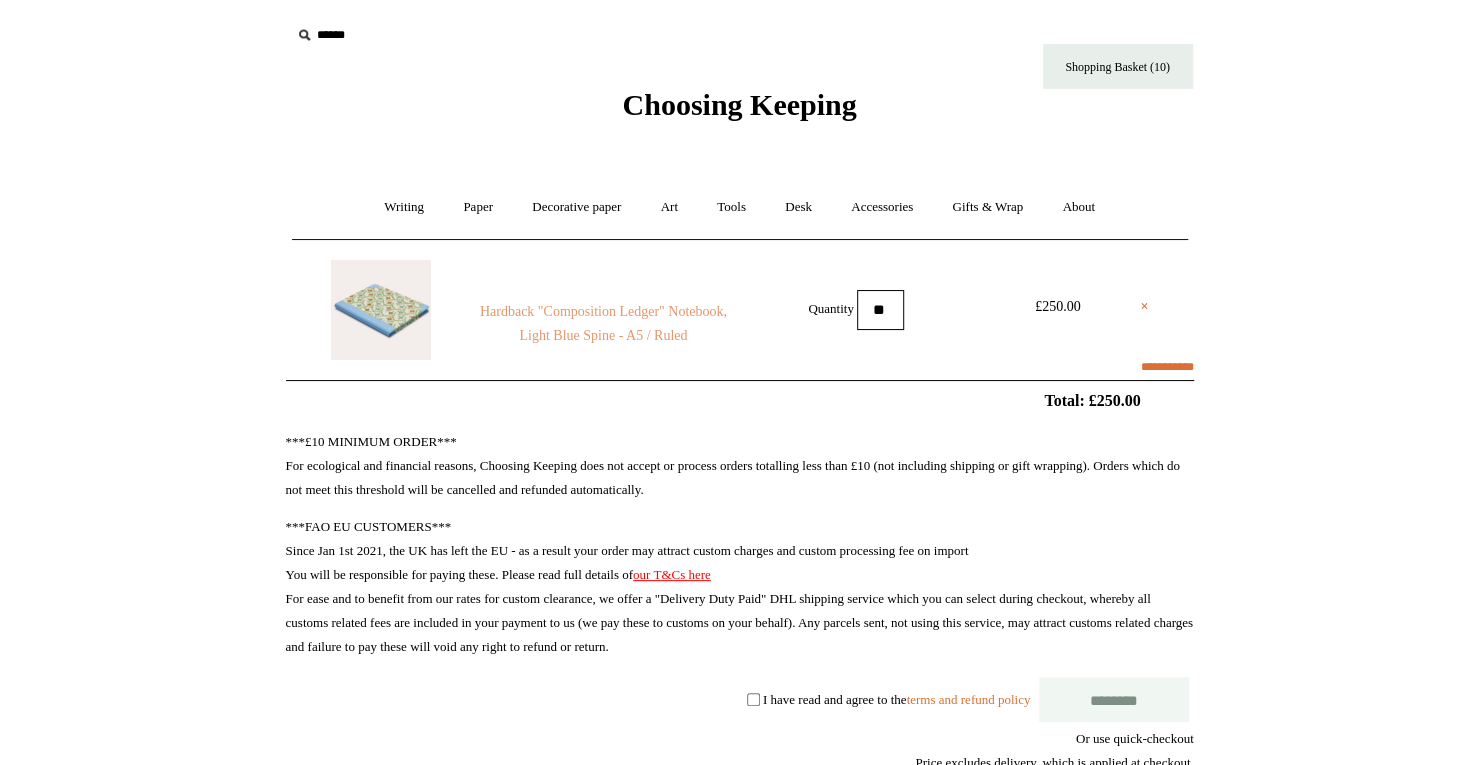 click on "Hardback "Composition Ledger" Notebook, Light Blue Spine - A5 / Ruled" at bounding box center (603, 324) 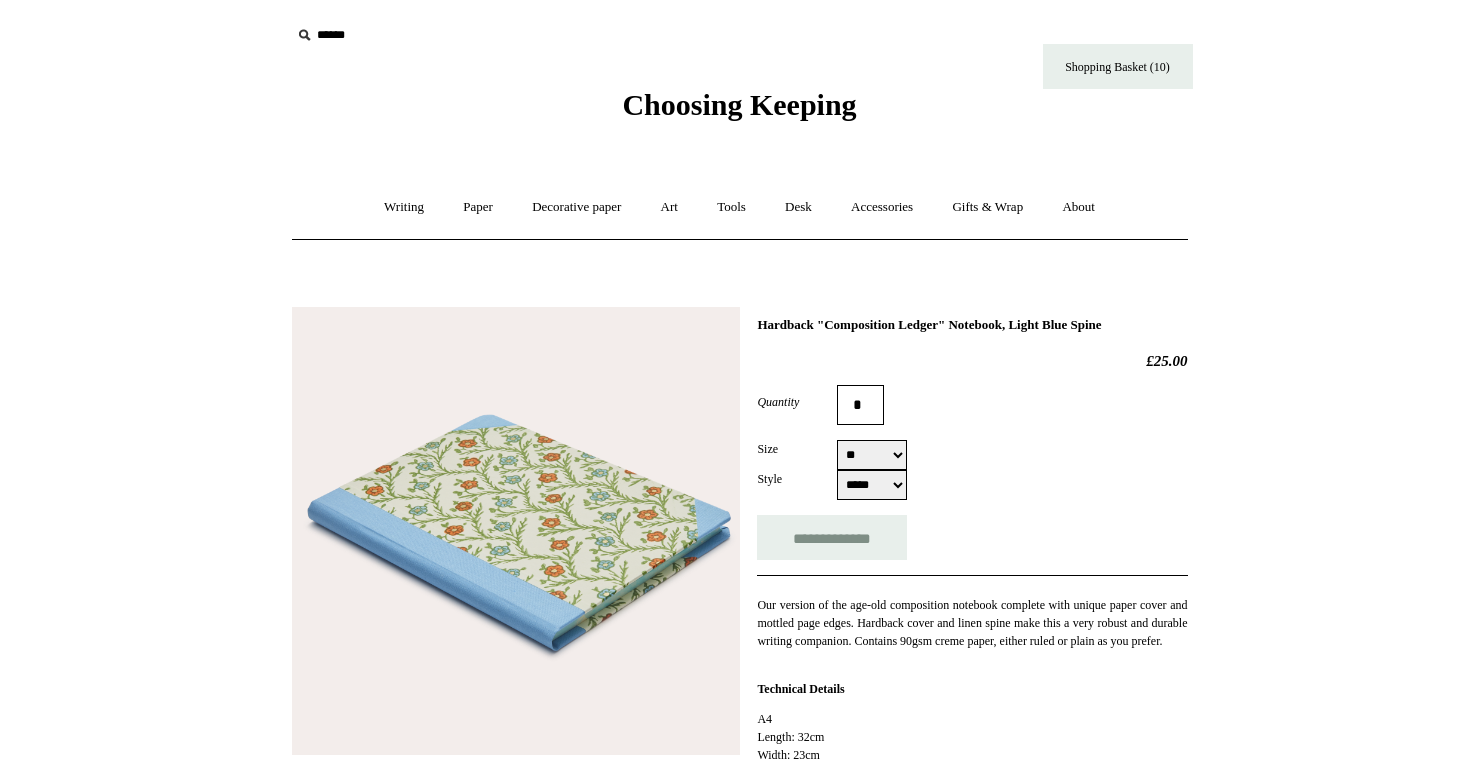 scroll, scrollTop: 0, scrollLeft: 0, axis: both 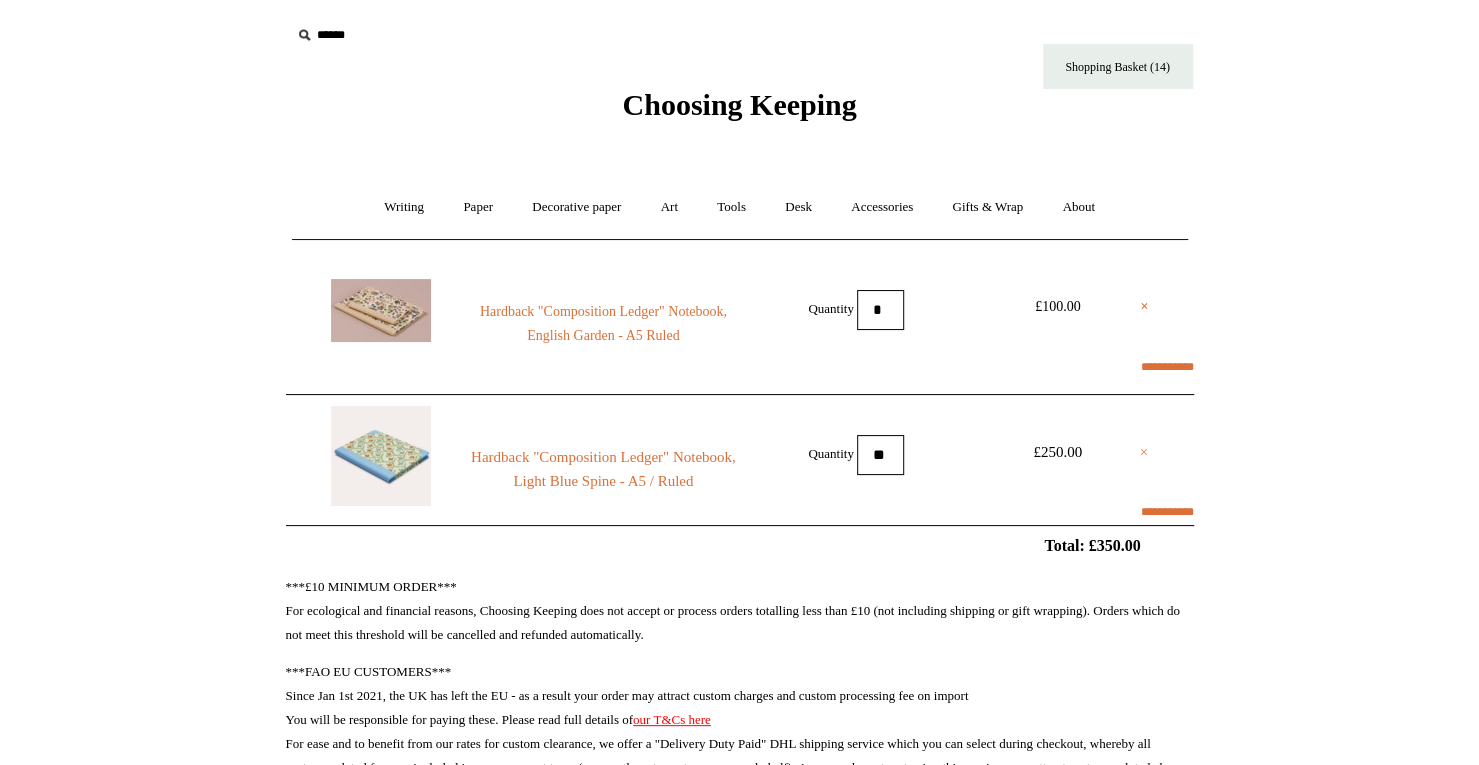 click on "×" at bounding box center (1144, 452) 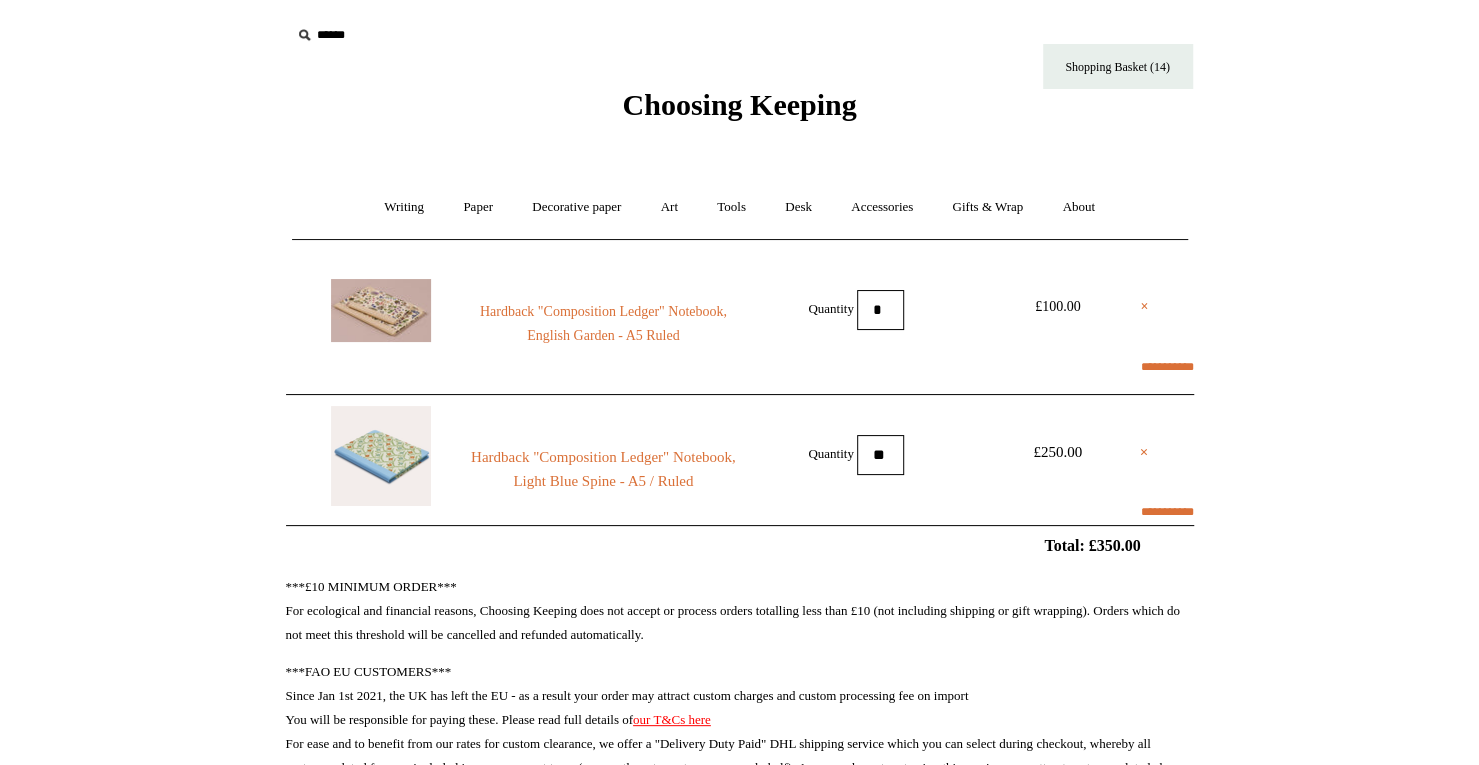 select on "**********" 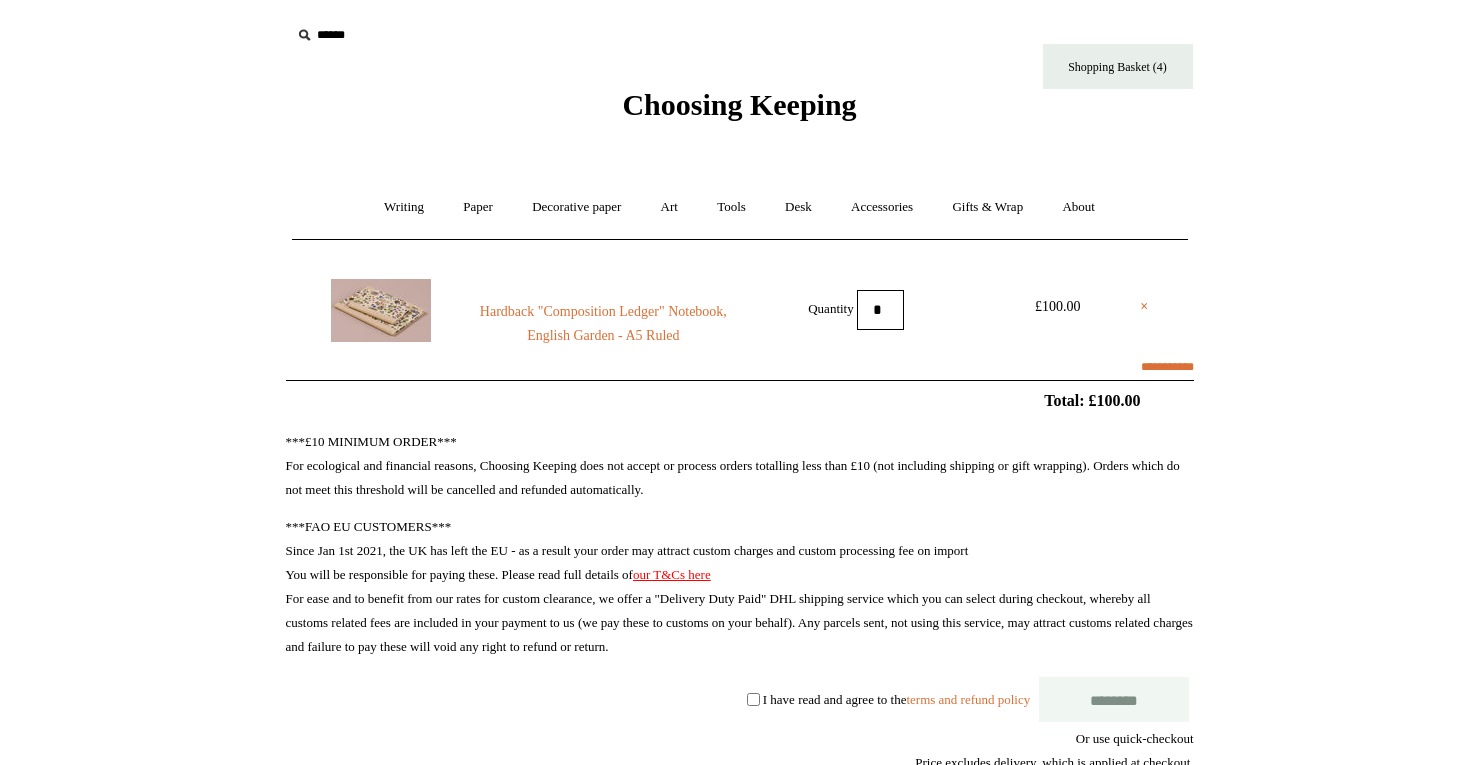 scroll, scrollTop: 0, scrollLeft: 0, axis: both 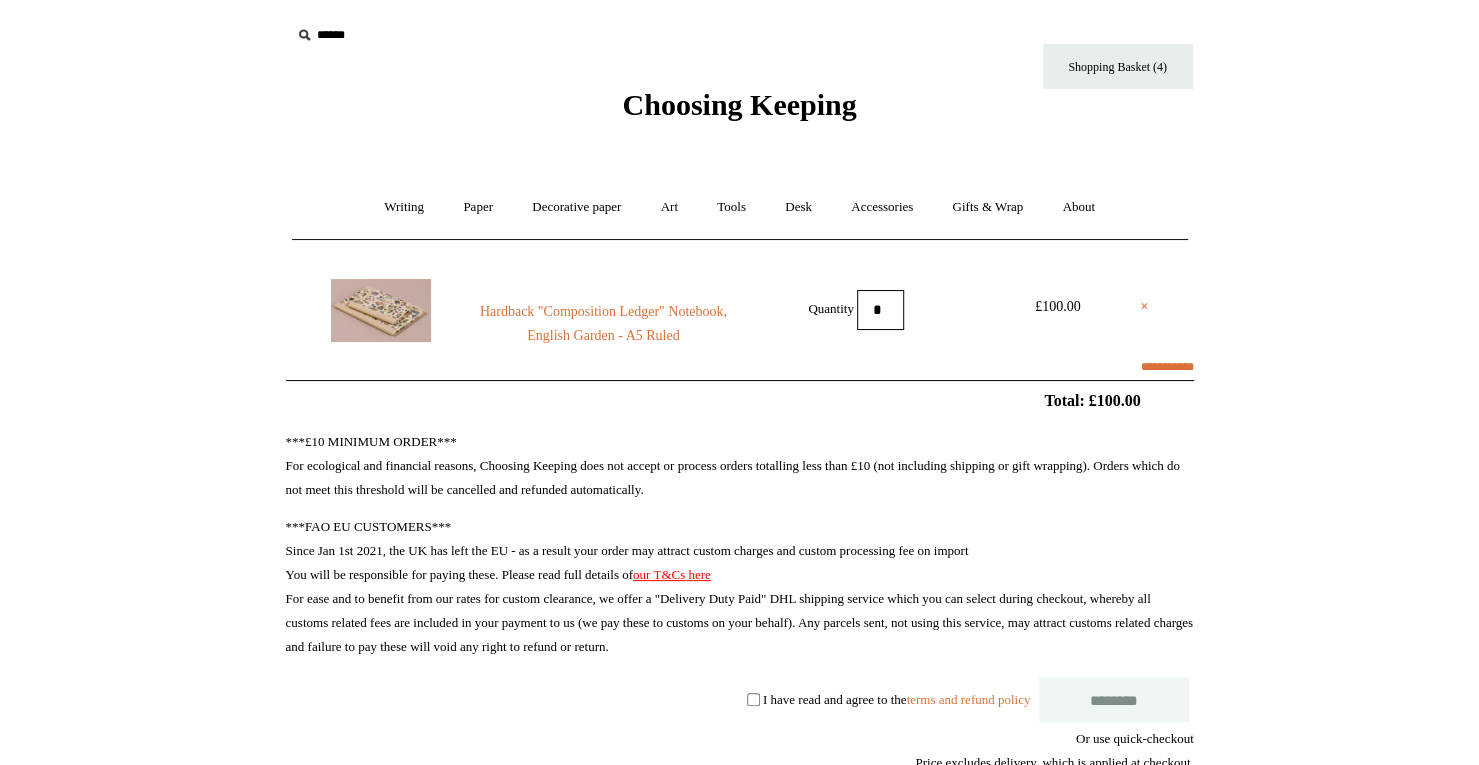 click on "*" at bounding box center [880, 310] 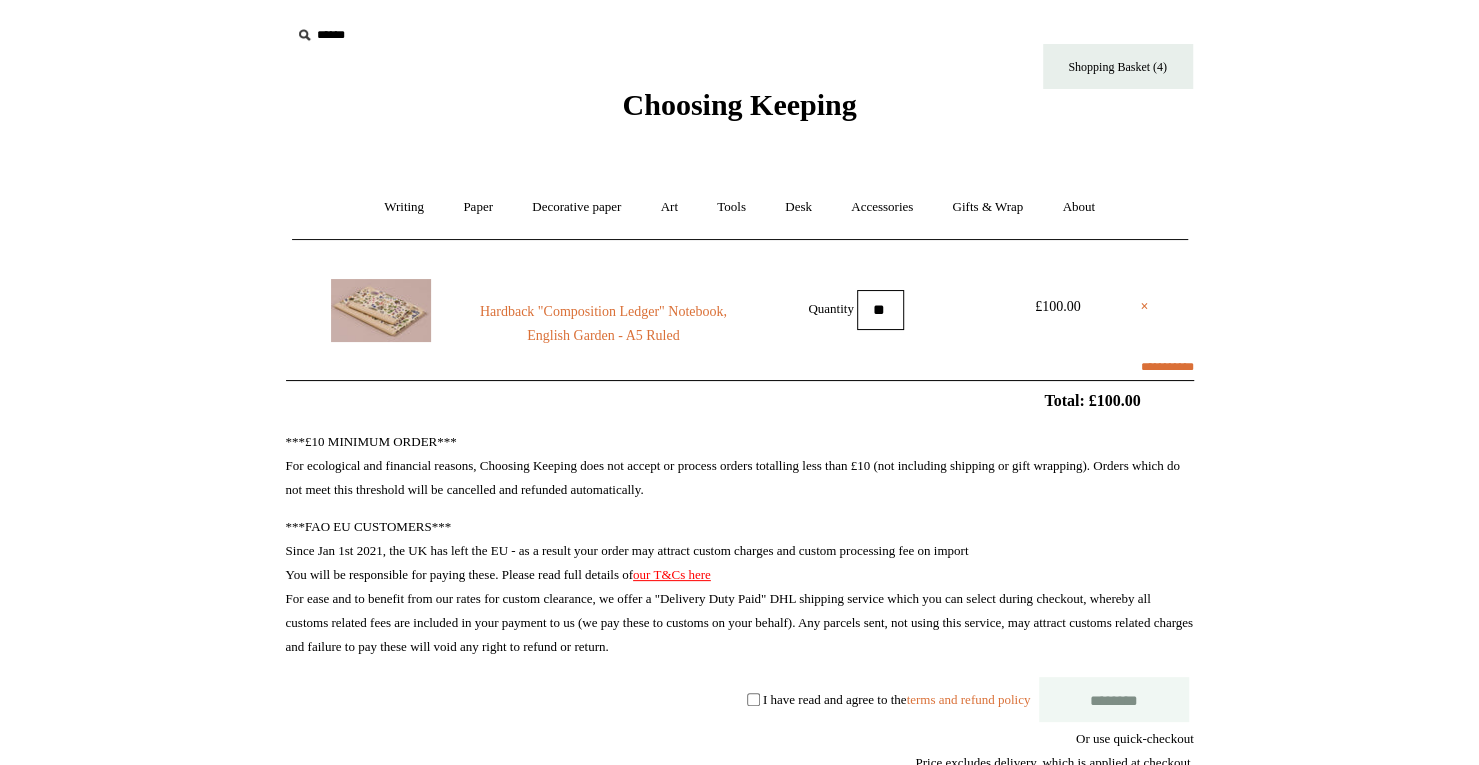 type on "**" 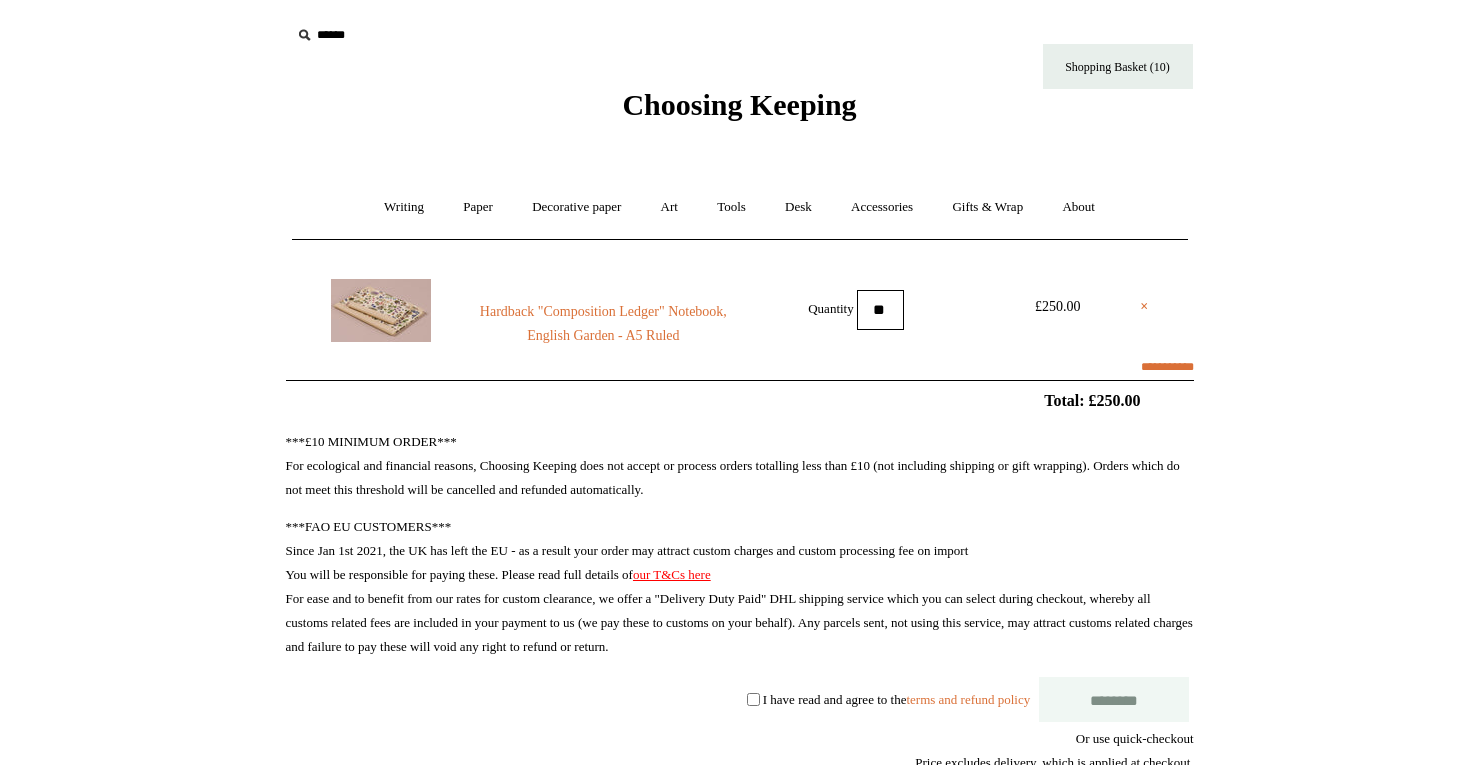 scroll, scrollTop: 0, scrollLeft: 0, axis: both 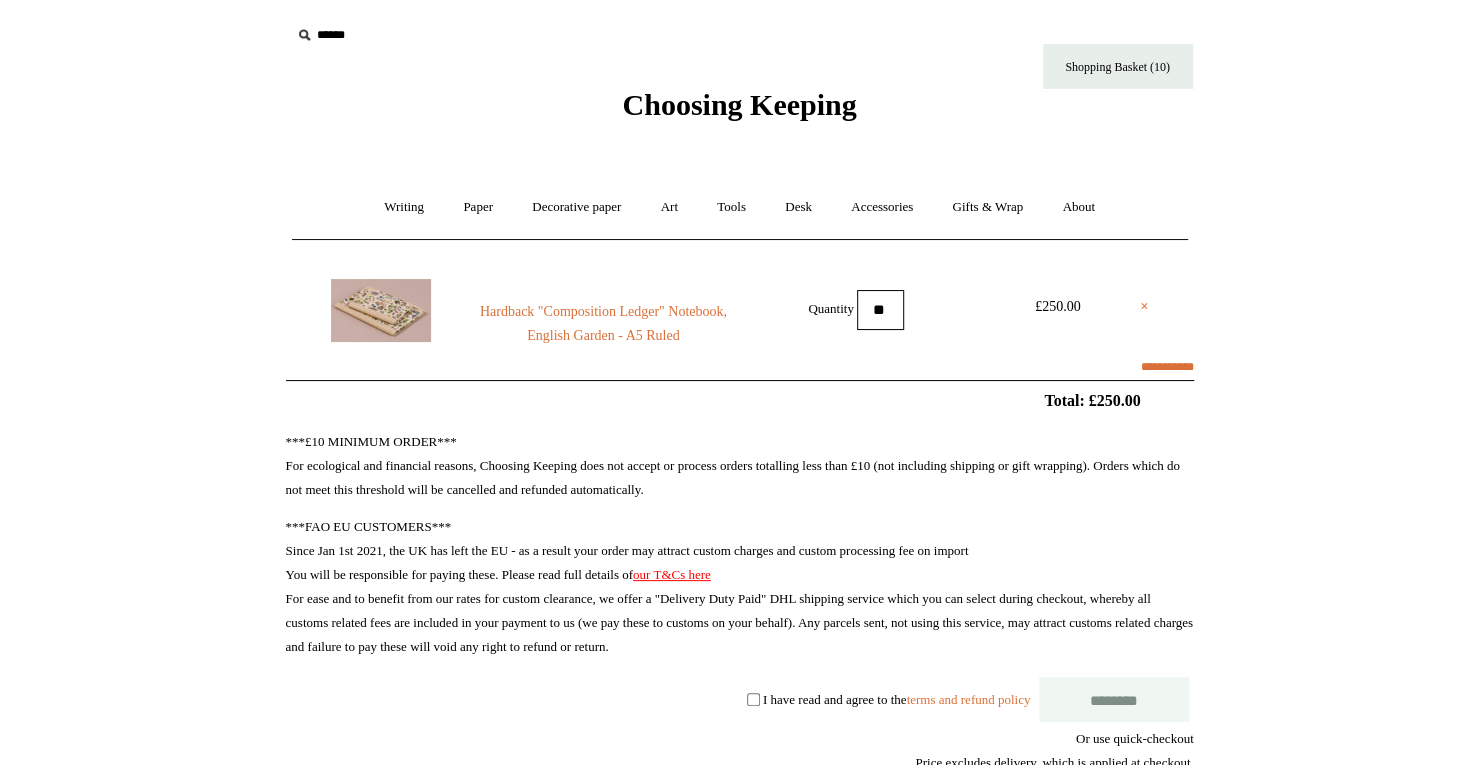 select on "**********" 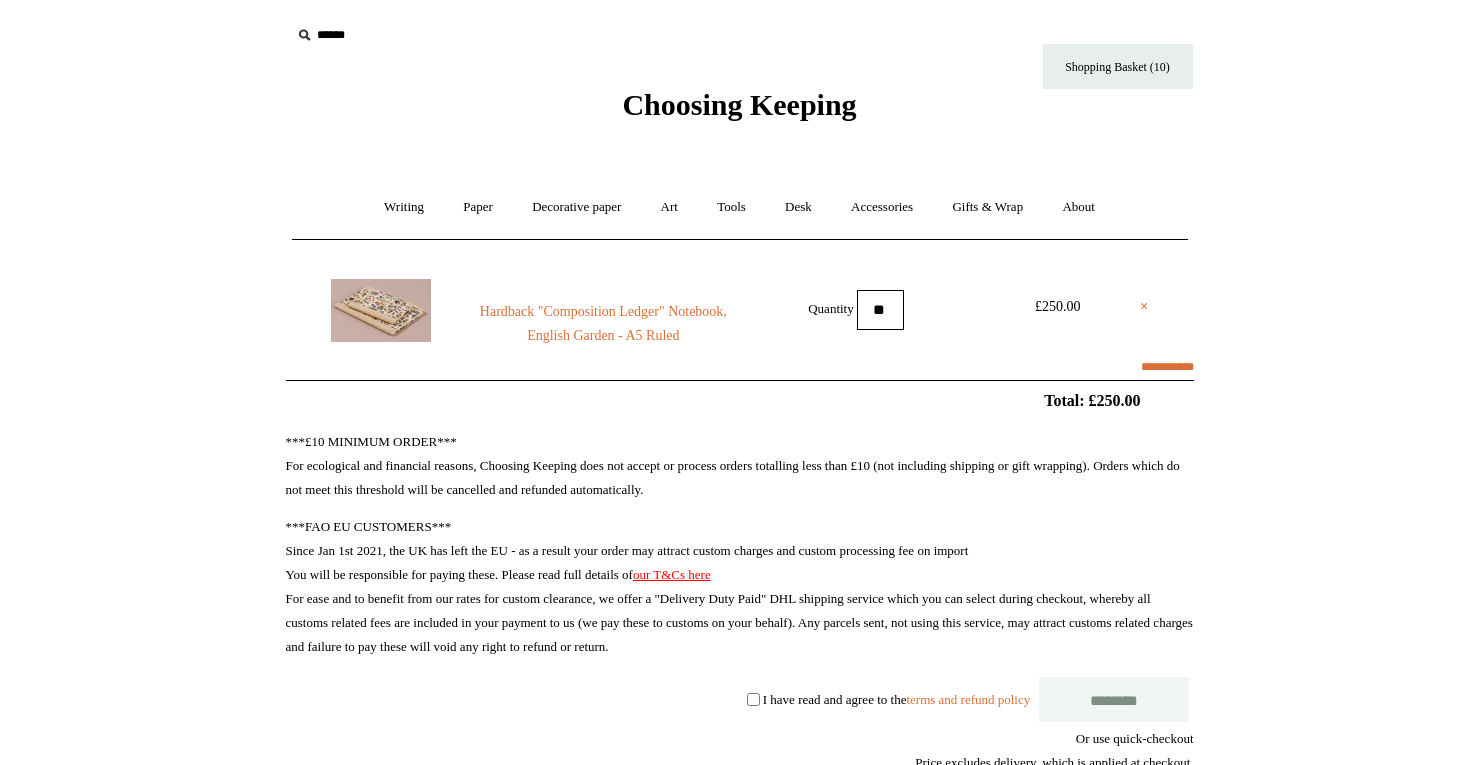 scroll, scrollTop: 0, scrollLeft: 0, axis: both 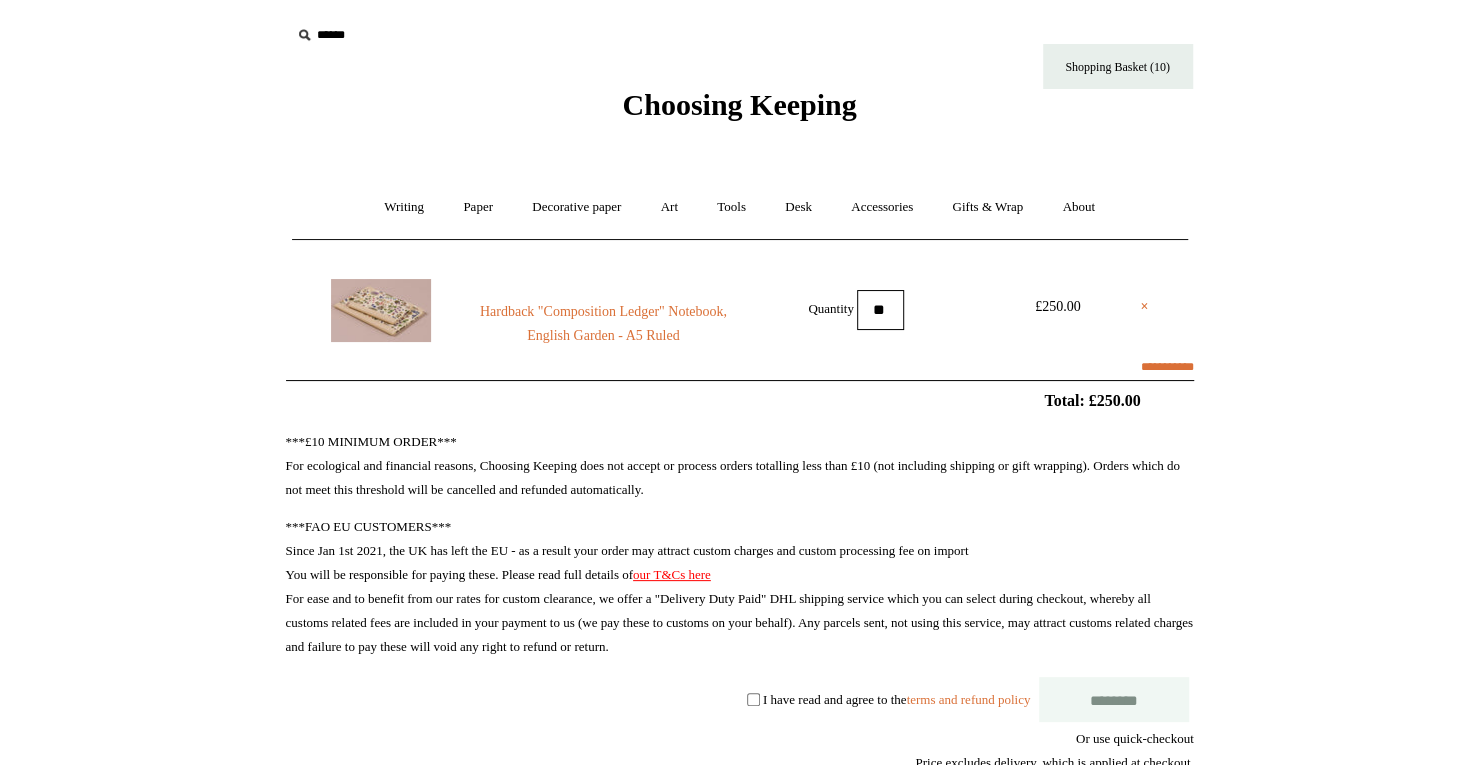 select on "**********" 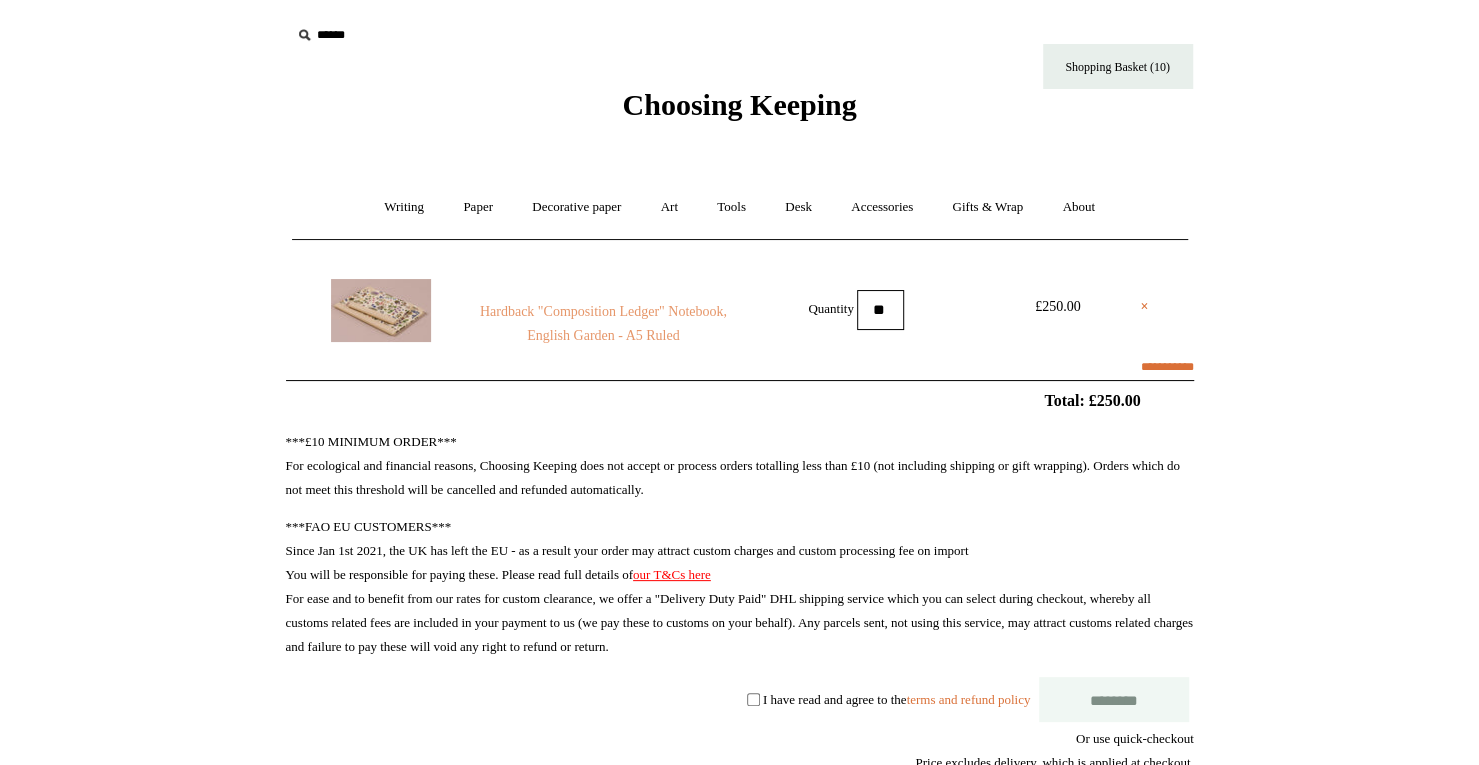 click on "Hardback "Composition Ledger" Notebook, English Garden - A5 Ruled" at bounding box center (603, 324) 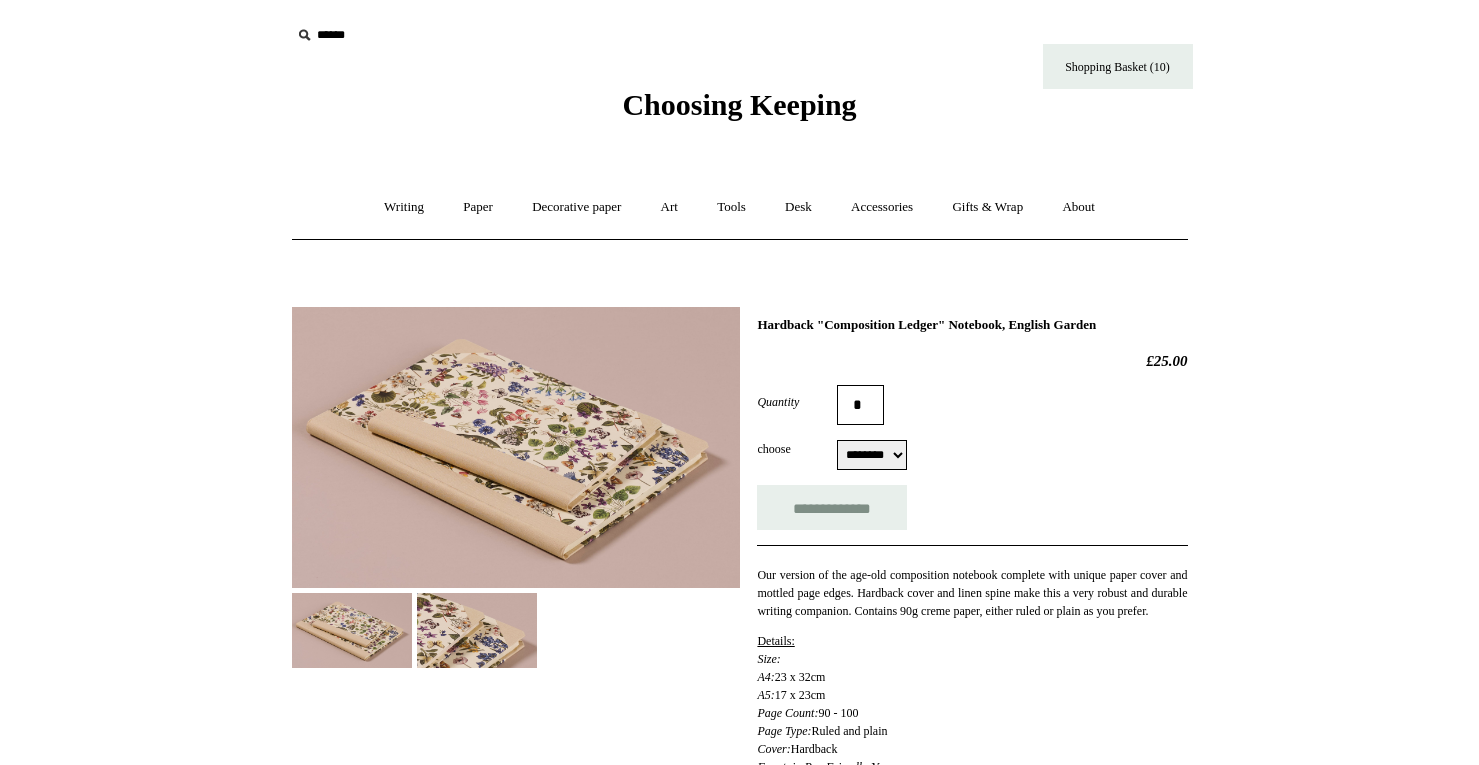 select on "********" 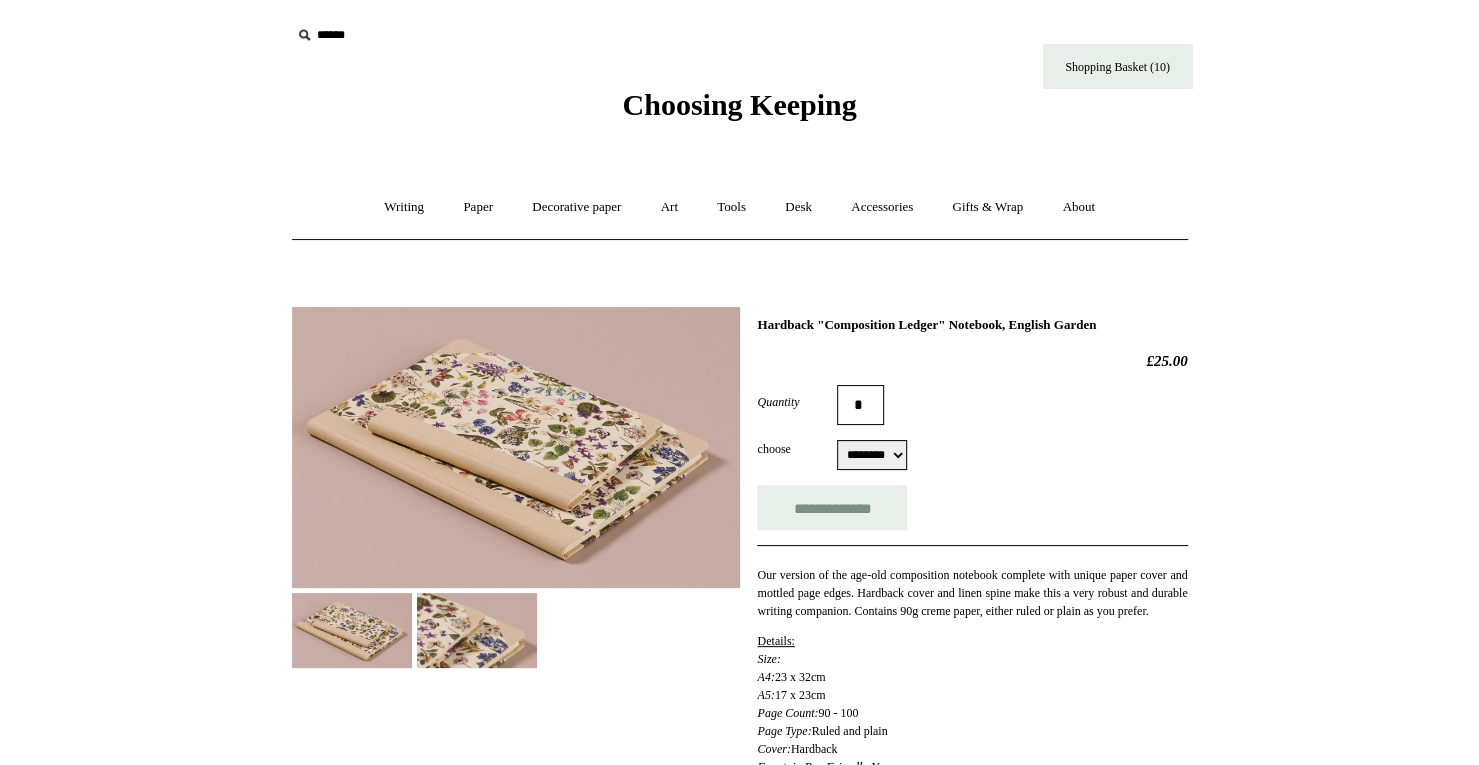 click at bounding box center (516, 447) 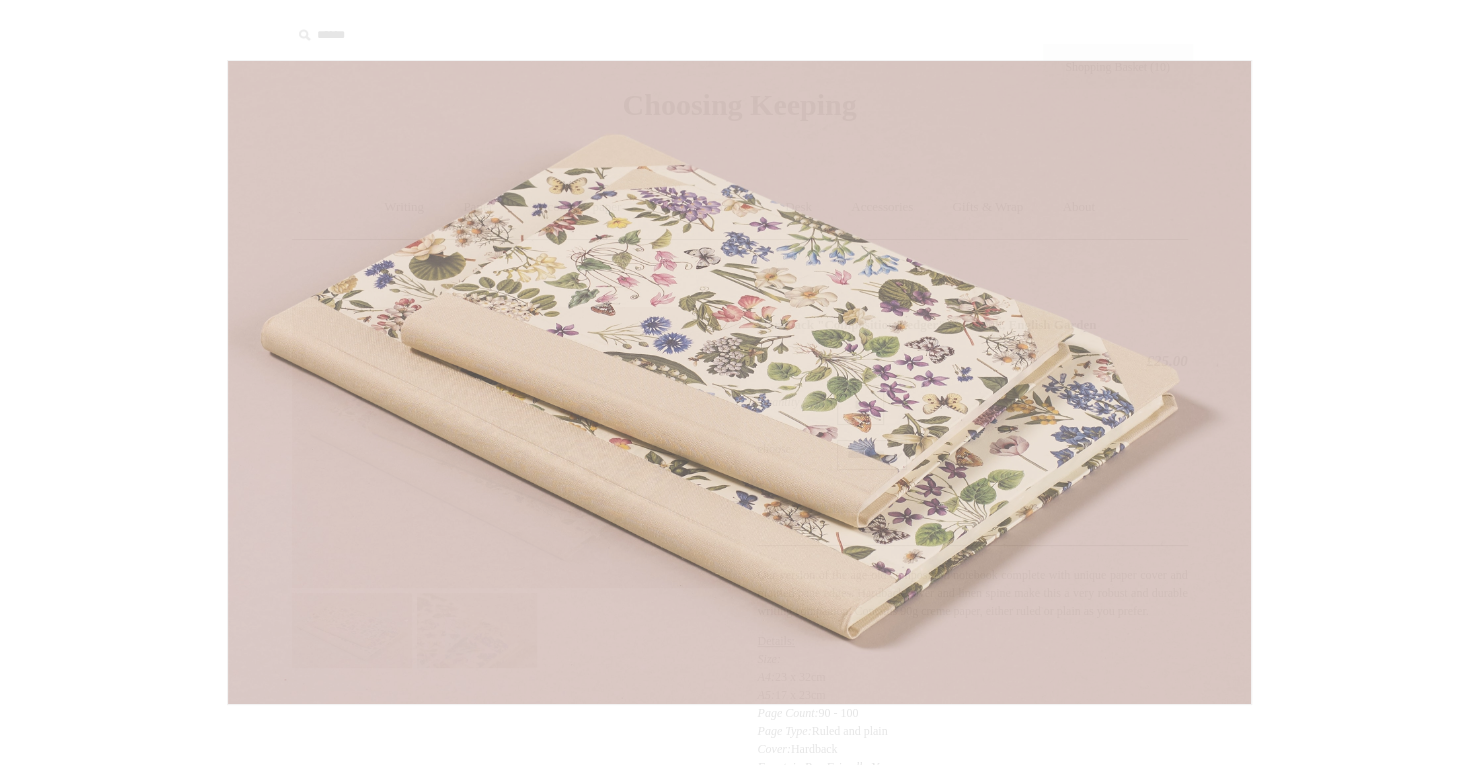 click at bounding box center [739, 382] 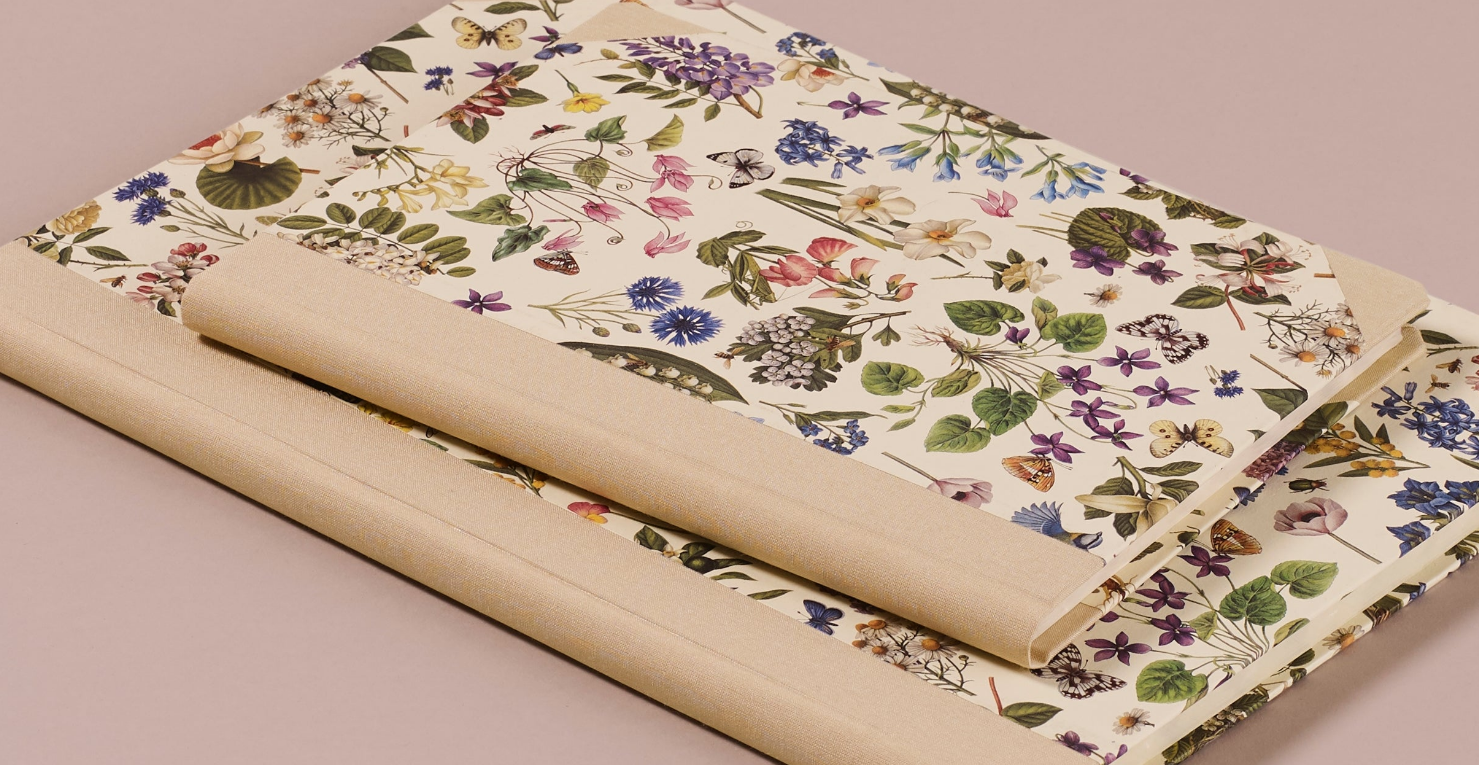 scroll, scrollTop: 1, scrollLeft: 0, axis: vertical 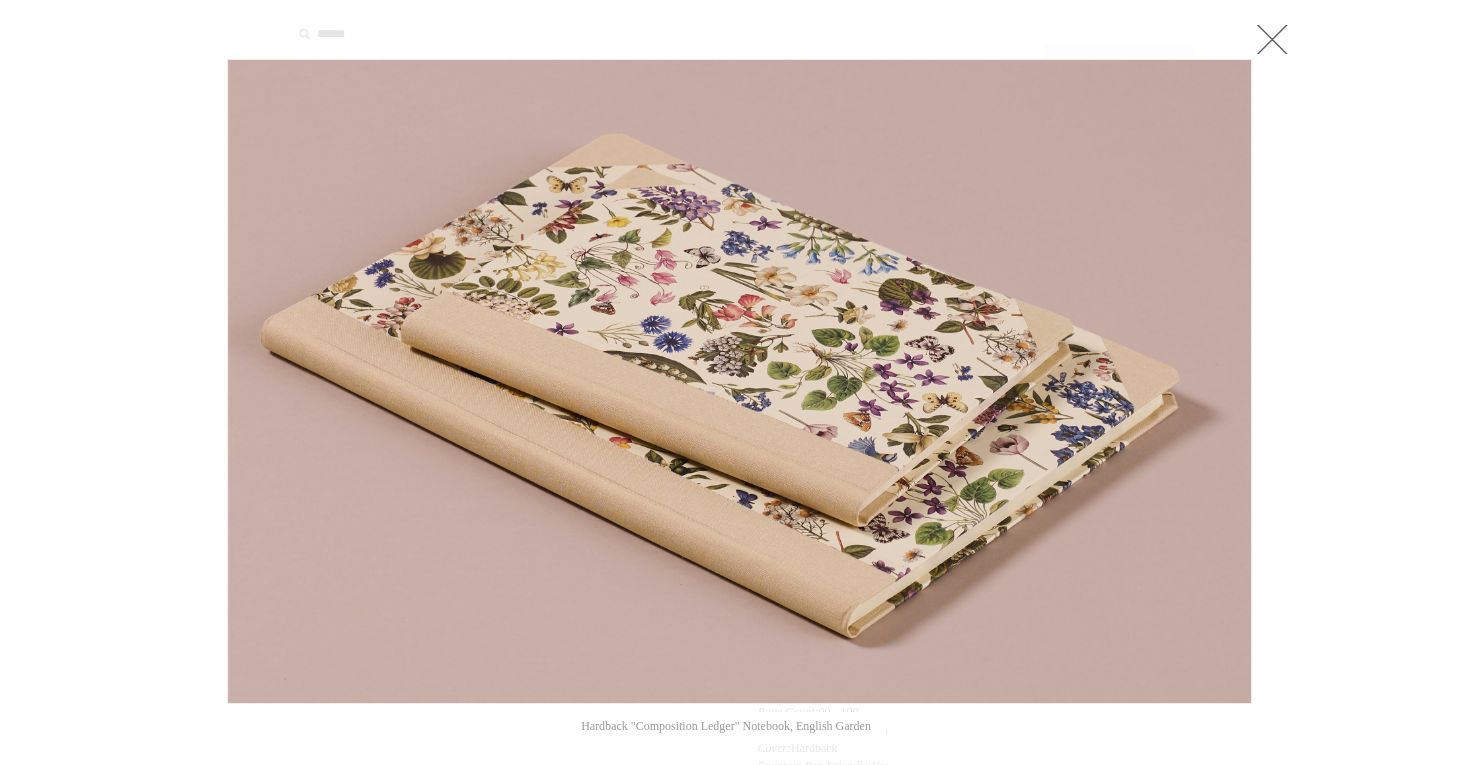 click at bounding box center (739, 773) 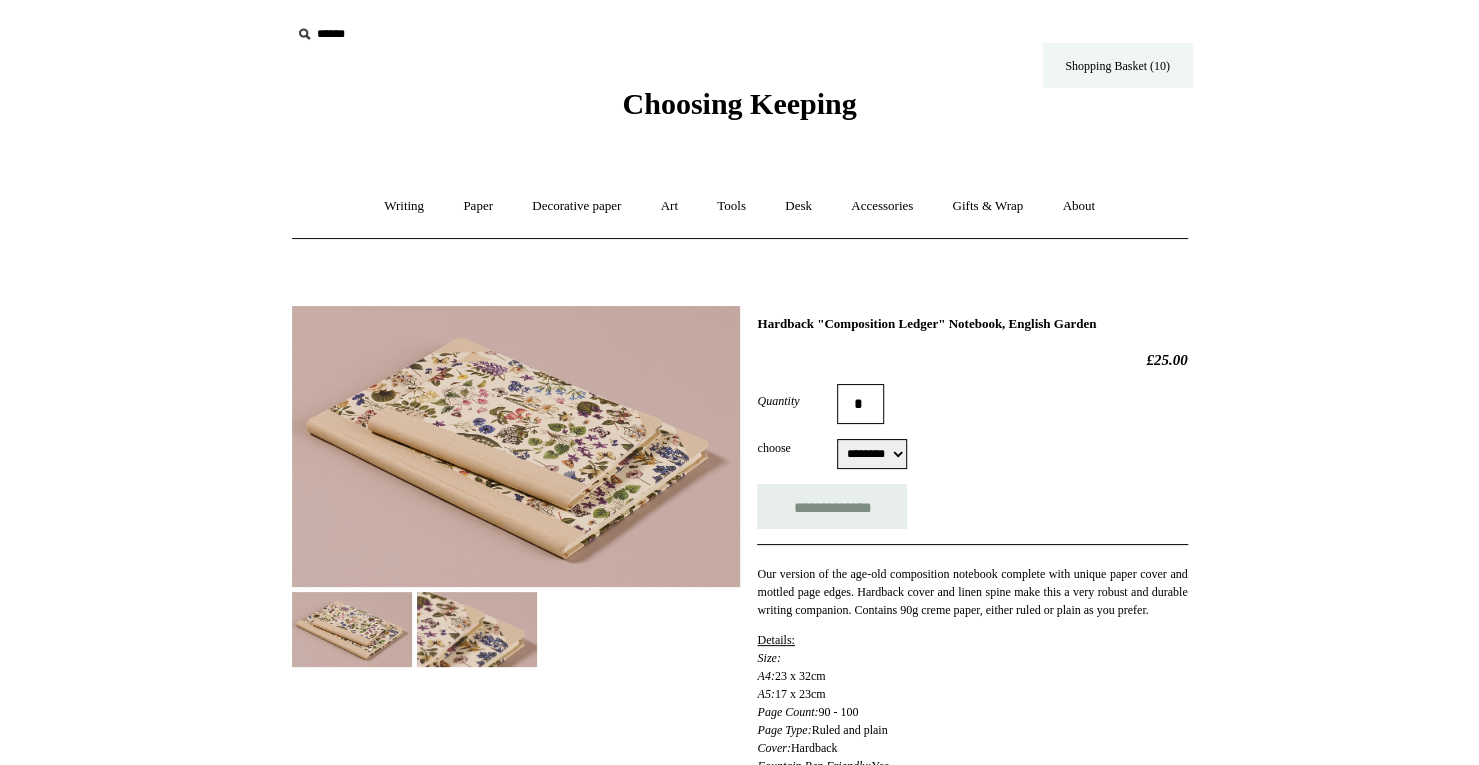 click on "Shopping Basket (10)" at bounding box center [1118, 65] 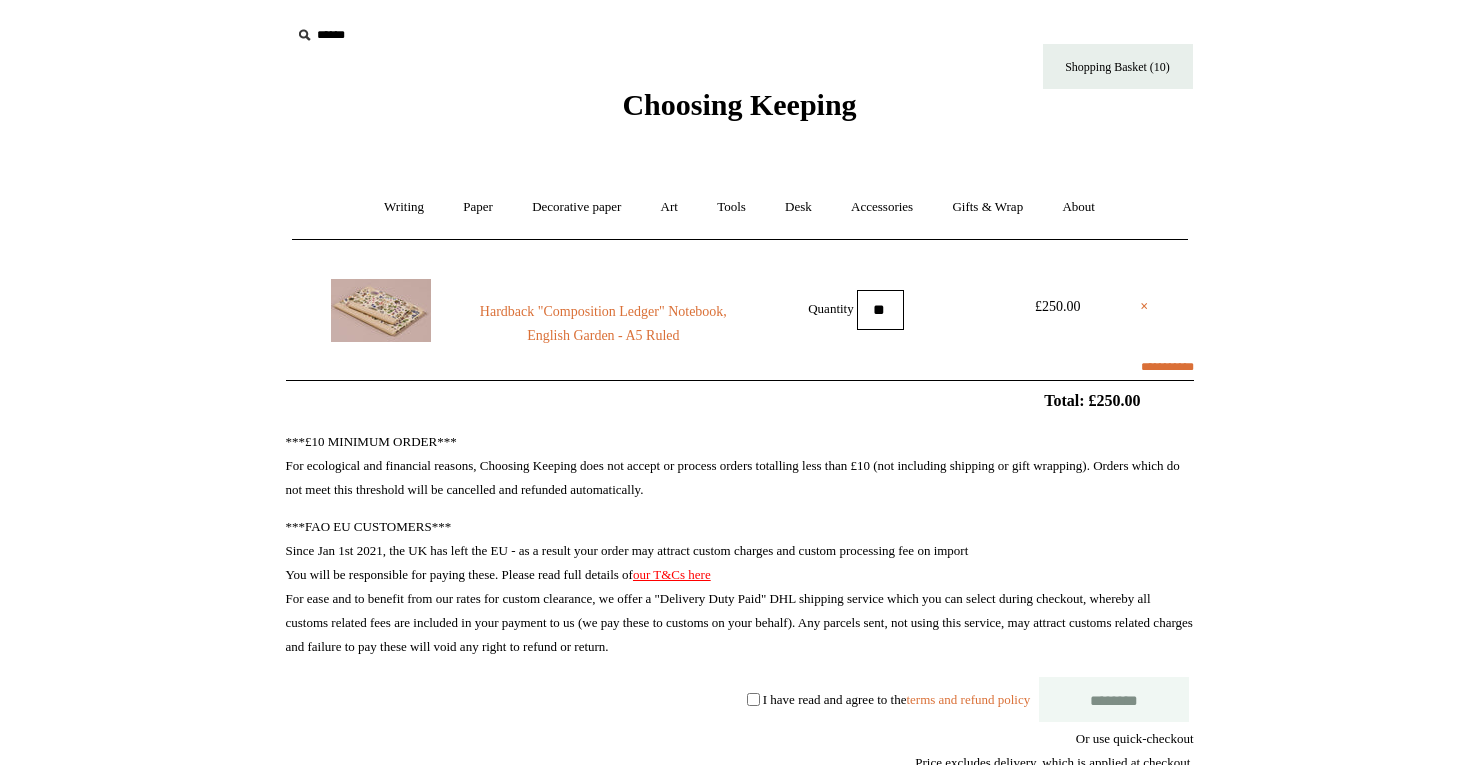 scroll, scrollTop: 0, scrollLeft: 0, axis: both 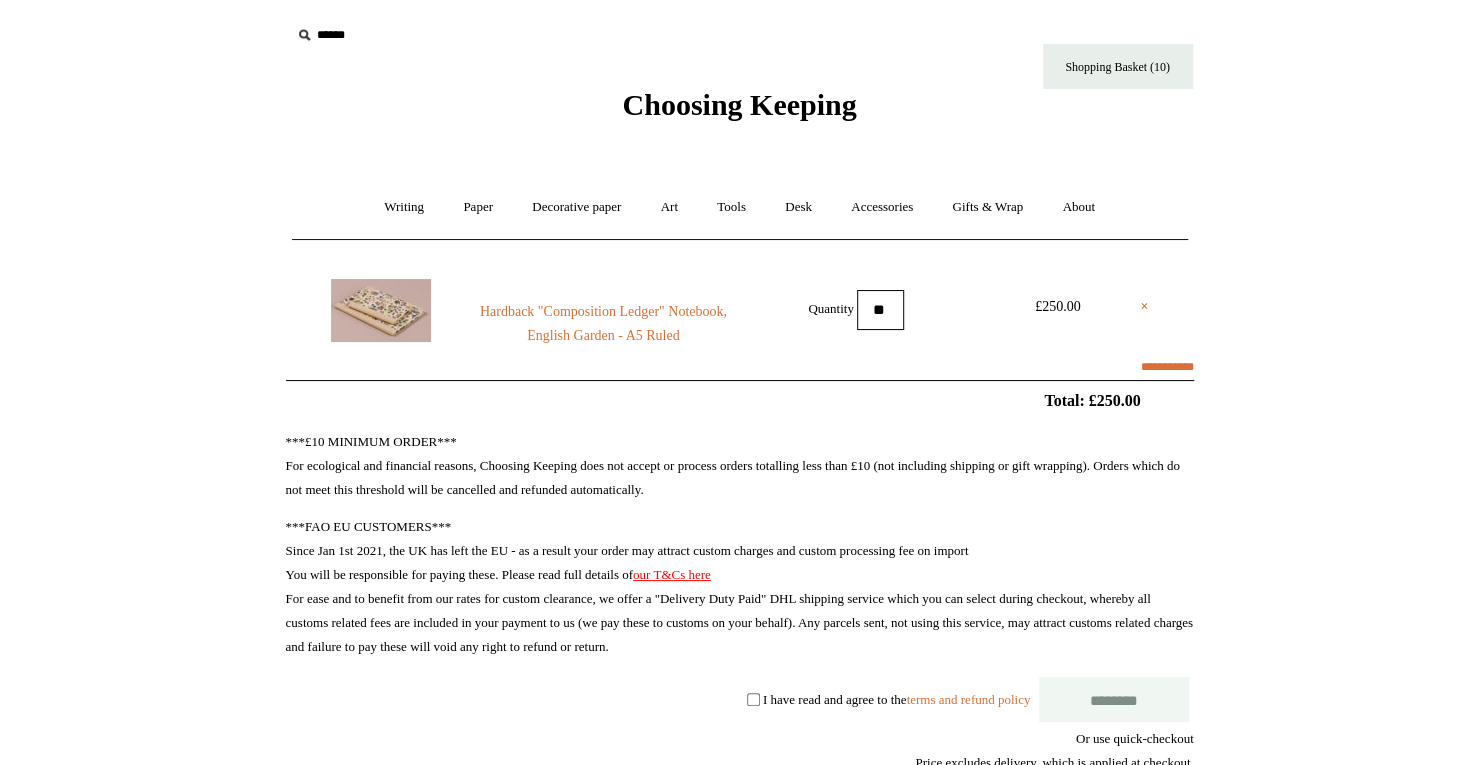 select on "**********" 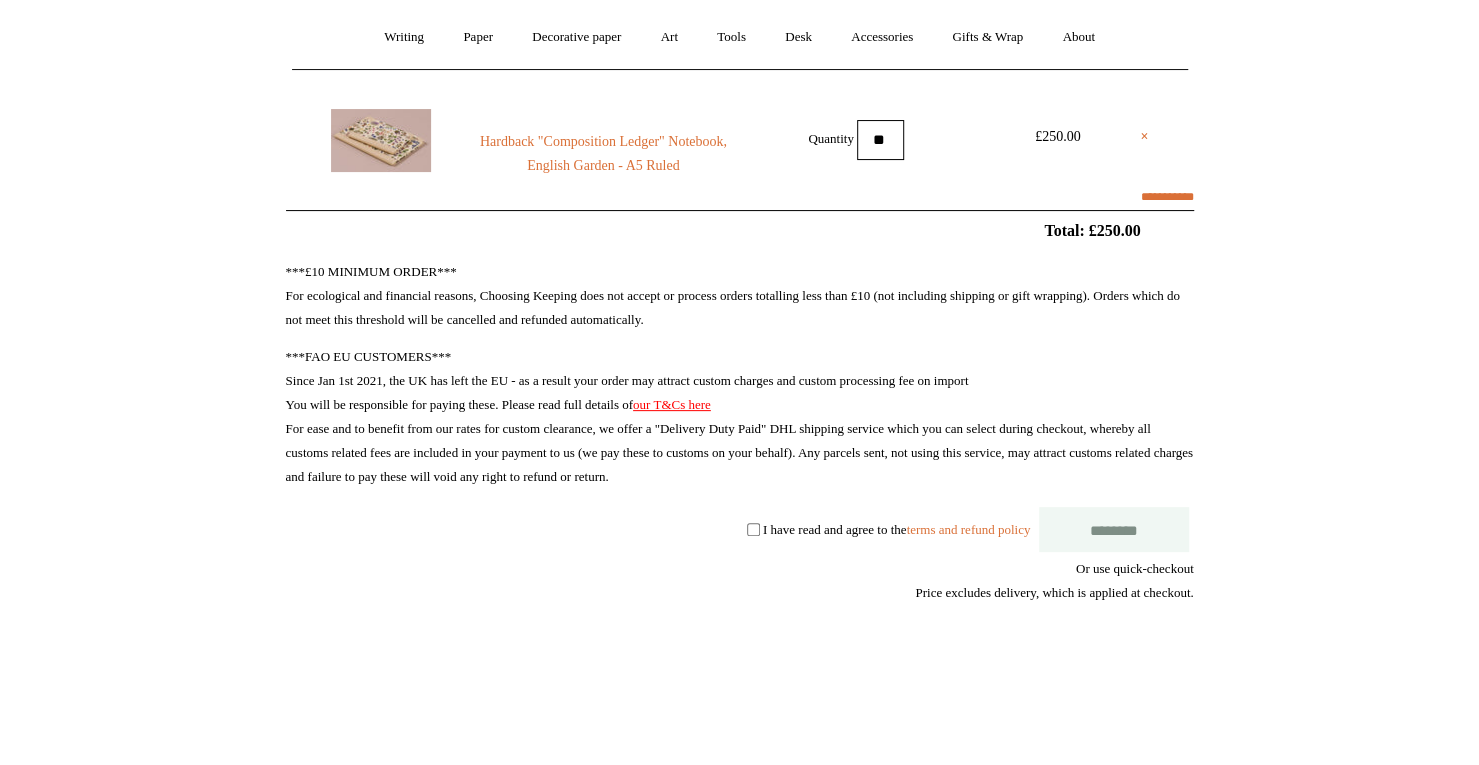 scroll, scrollTop: 220, scrollLeft: 0, axis: vertical 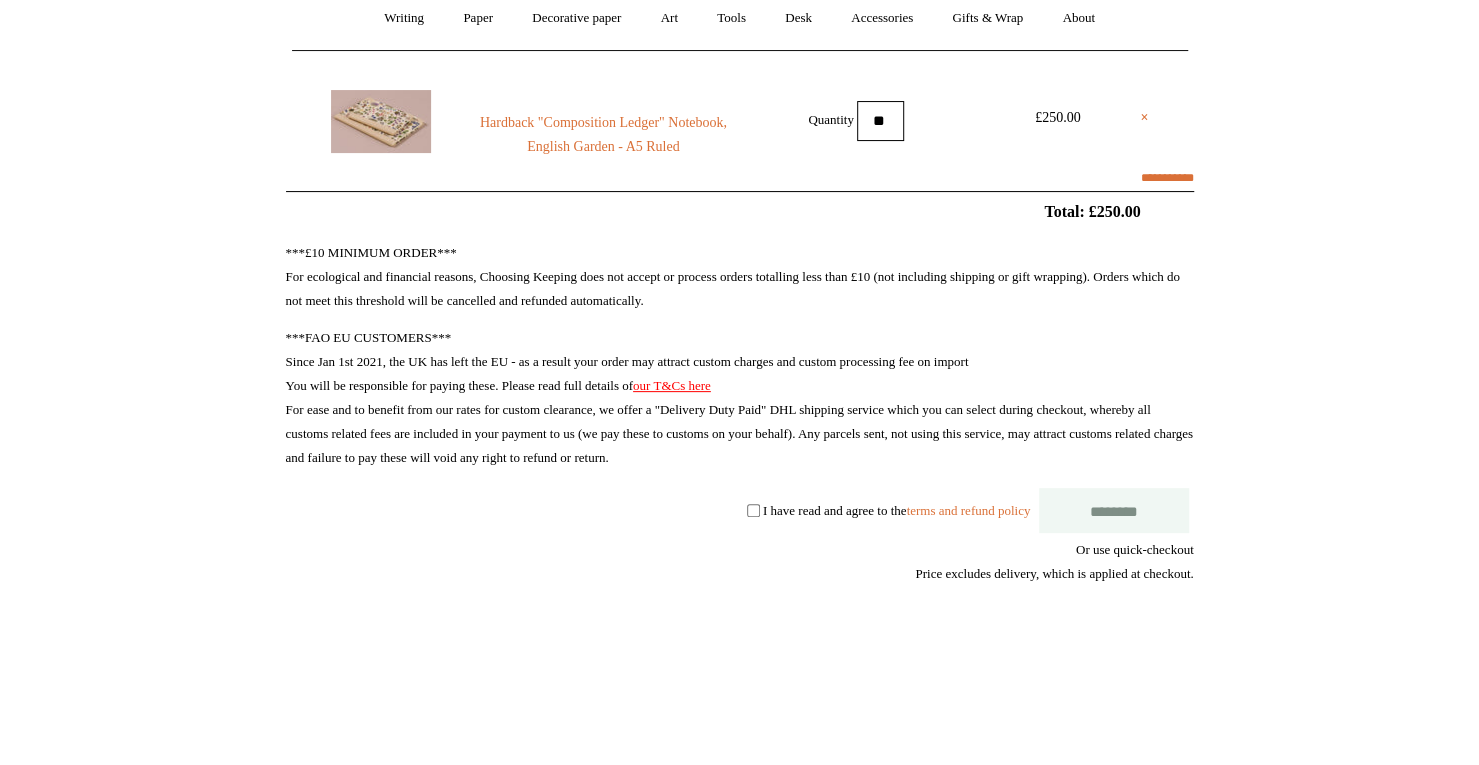 click at bounding box center [1191, 645] 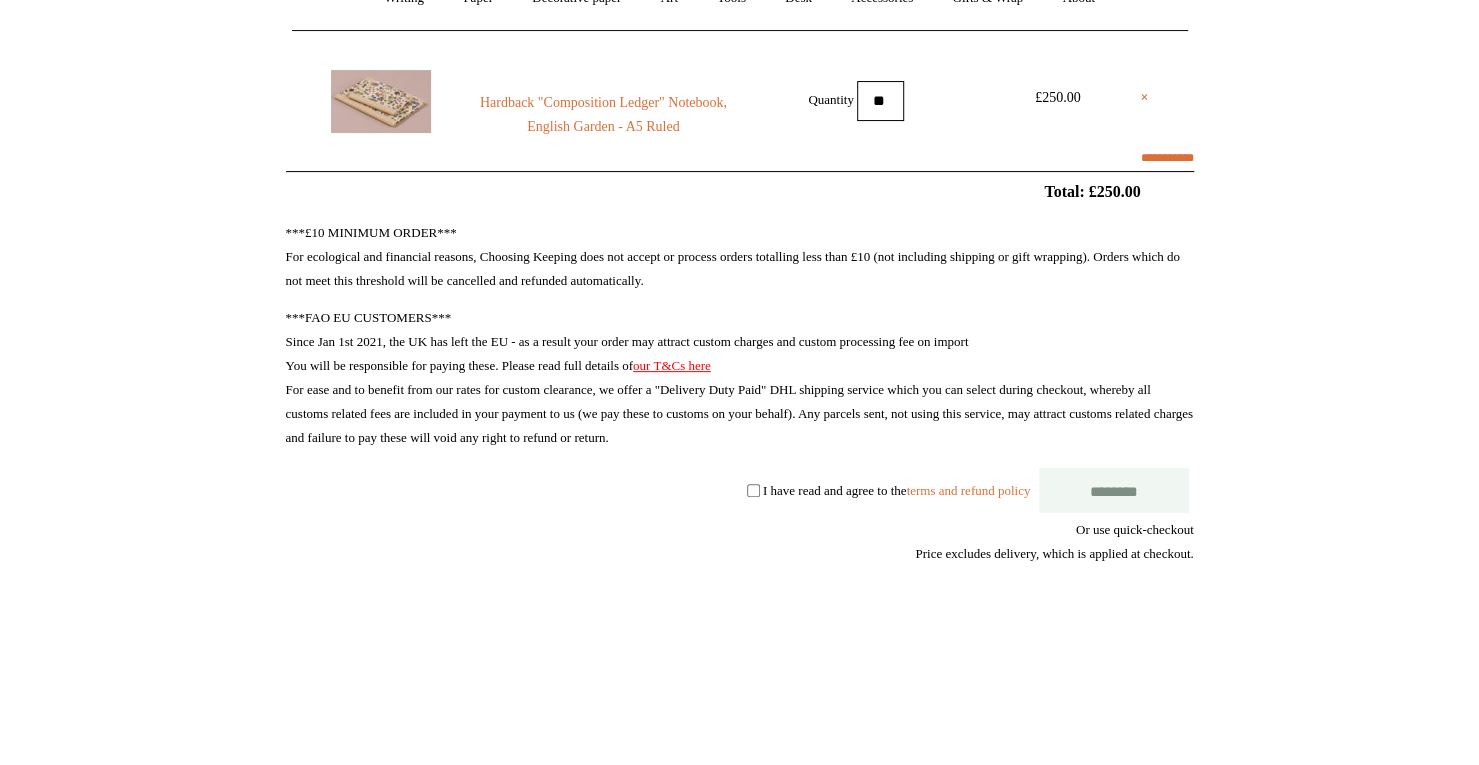 scroll, scrollTop: 210, scrollLeft: 0, axis: vertical 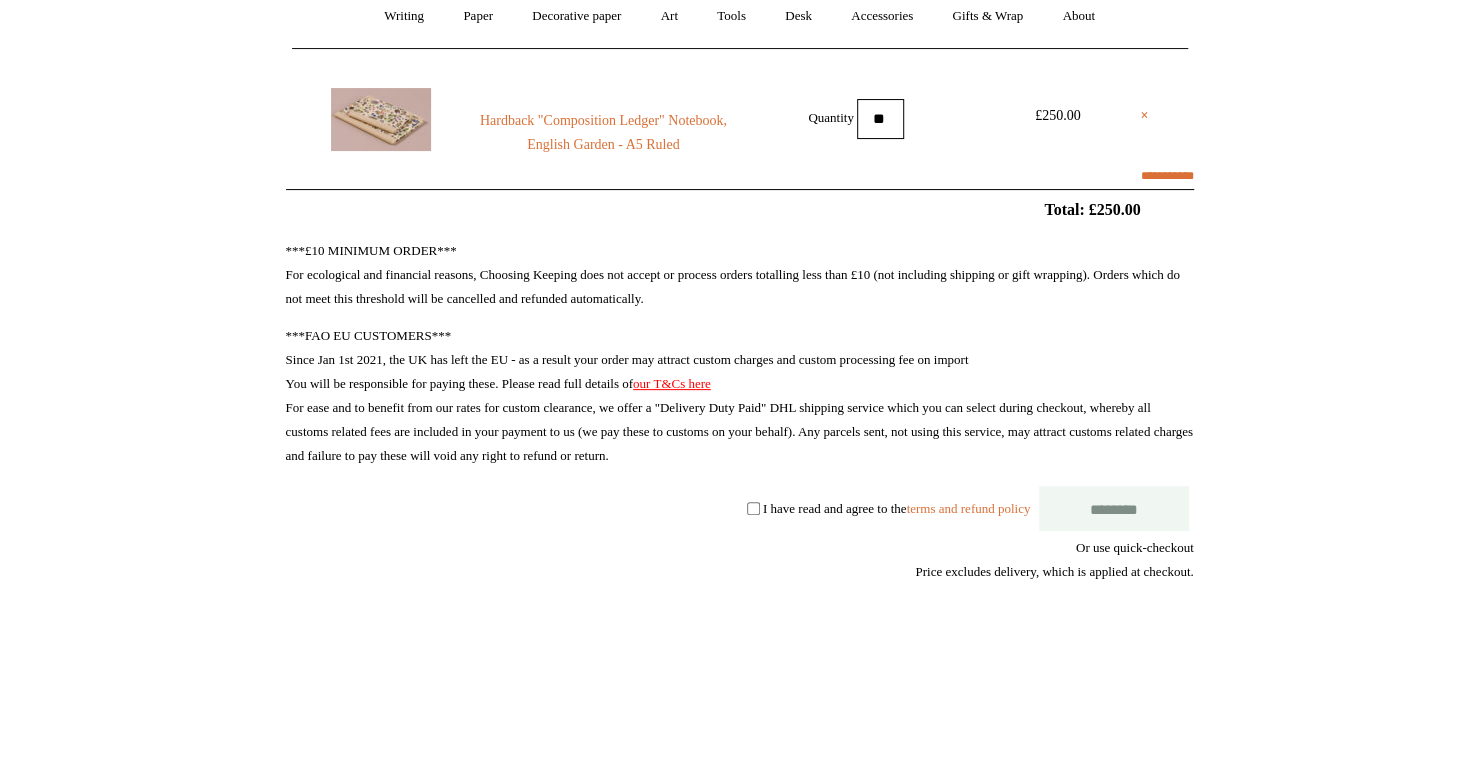 select on "**********" 